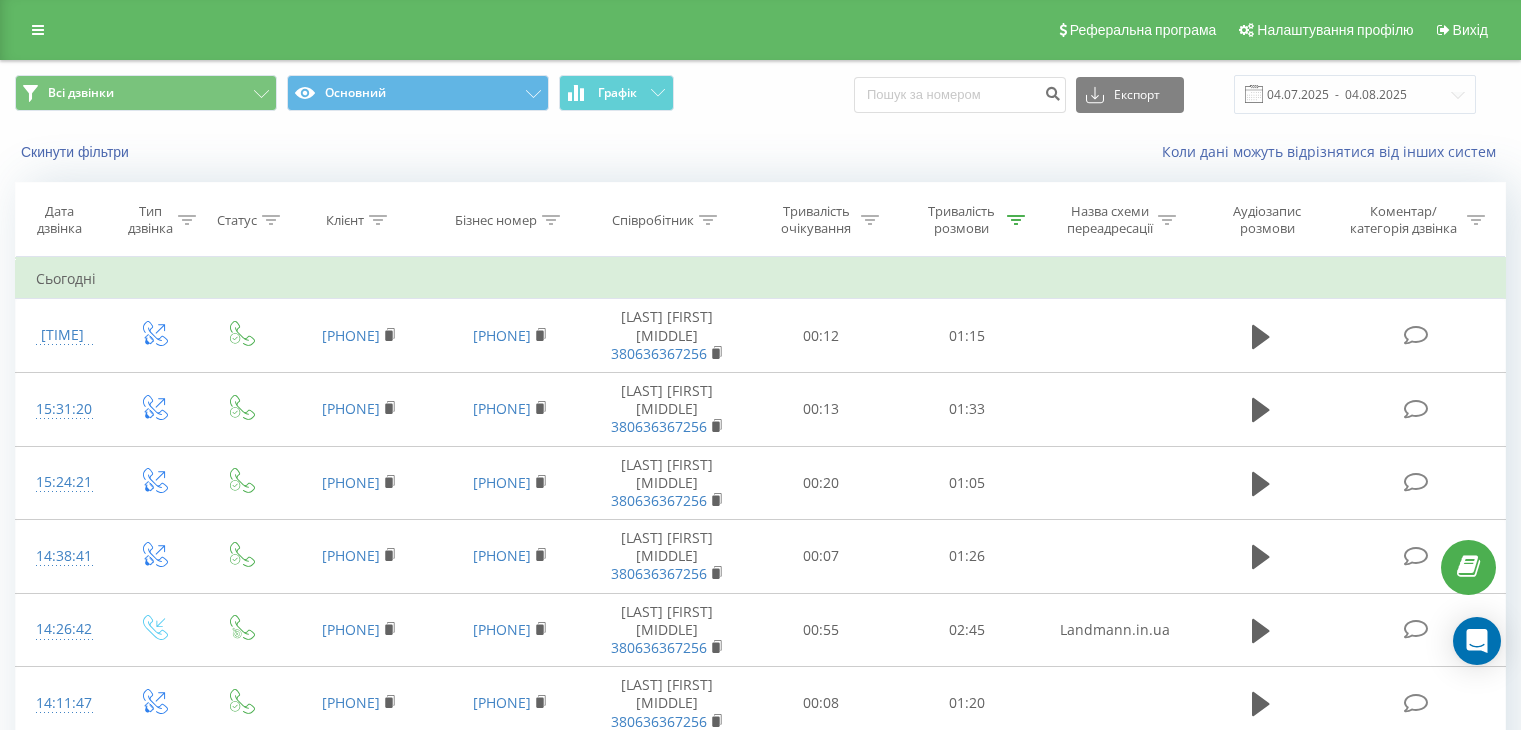 scroll, scrollTop: 1516, scrollLeft: 0, axis: vertical 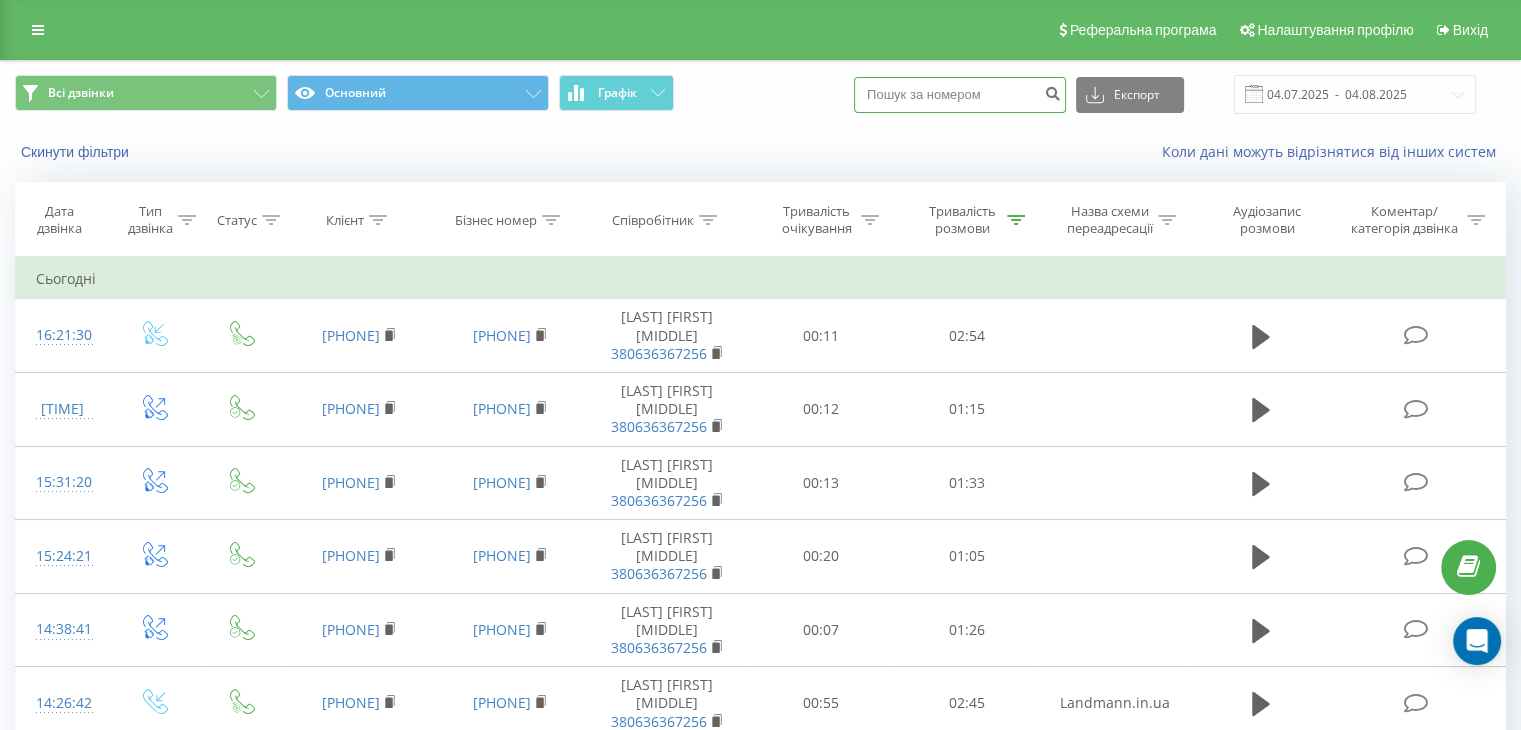 click at bounding box center (960, 95) 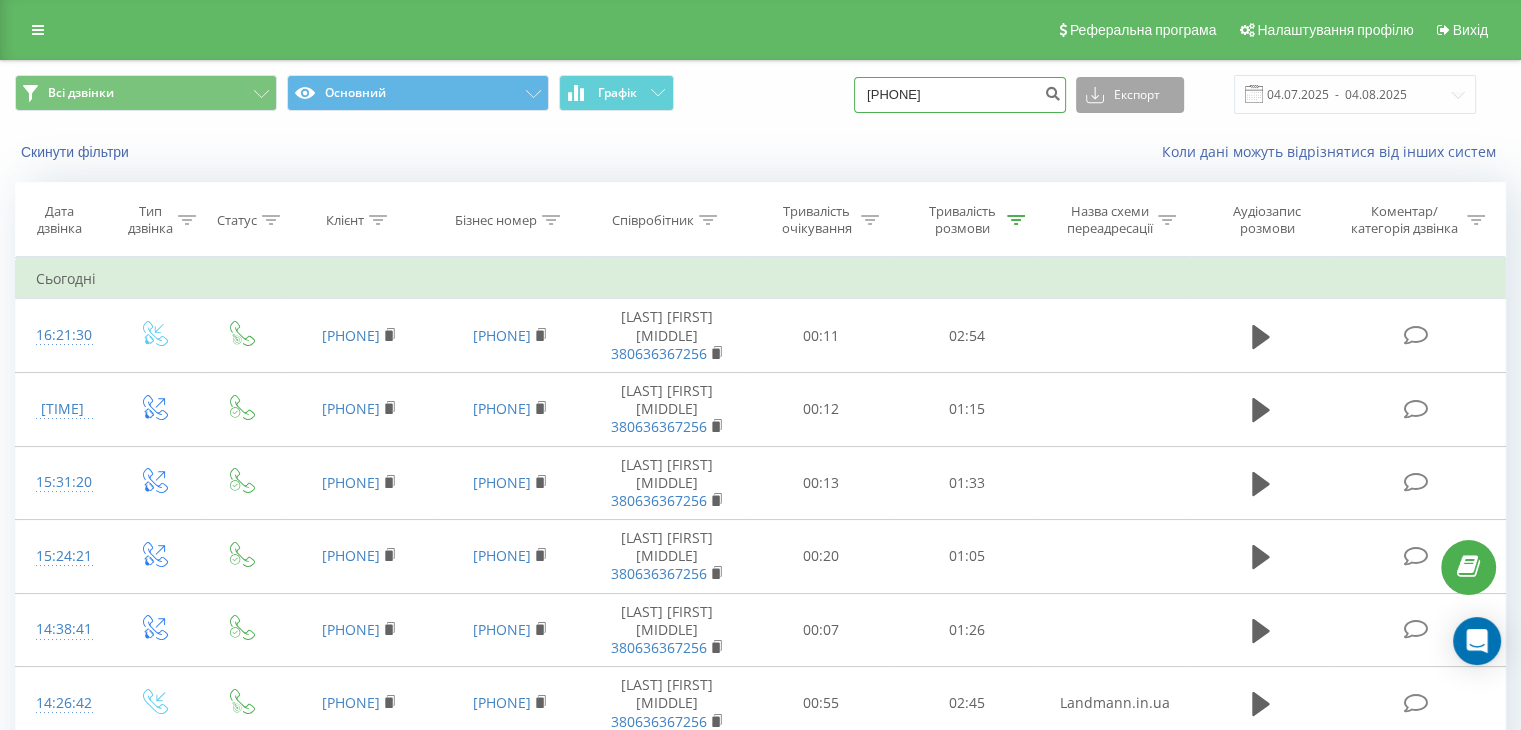 type on "380972182937" 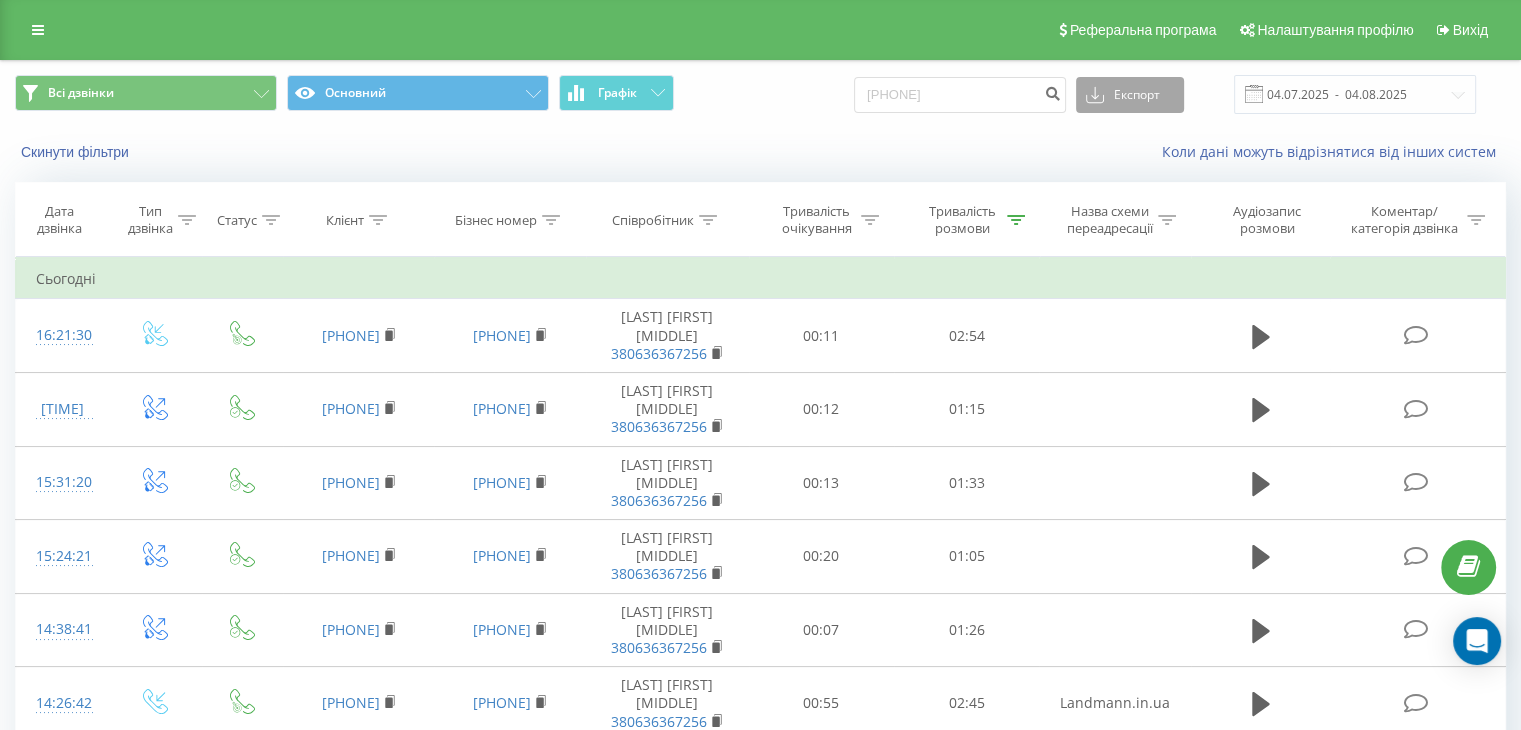 click on "Експорт" at bounding box center [1130, 95] 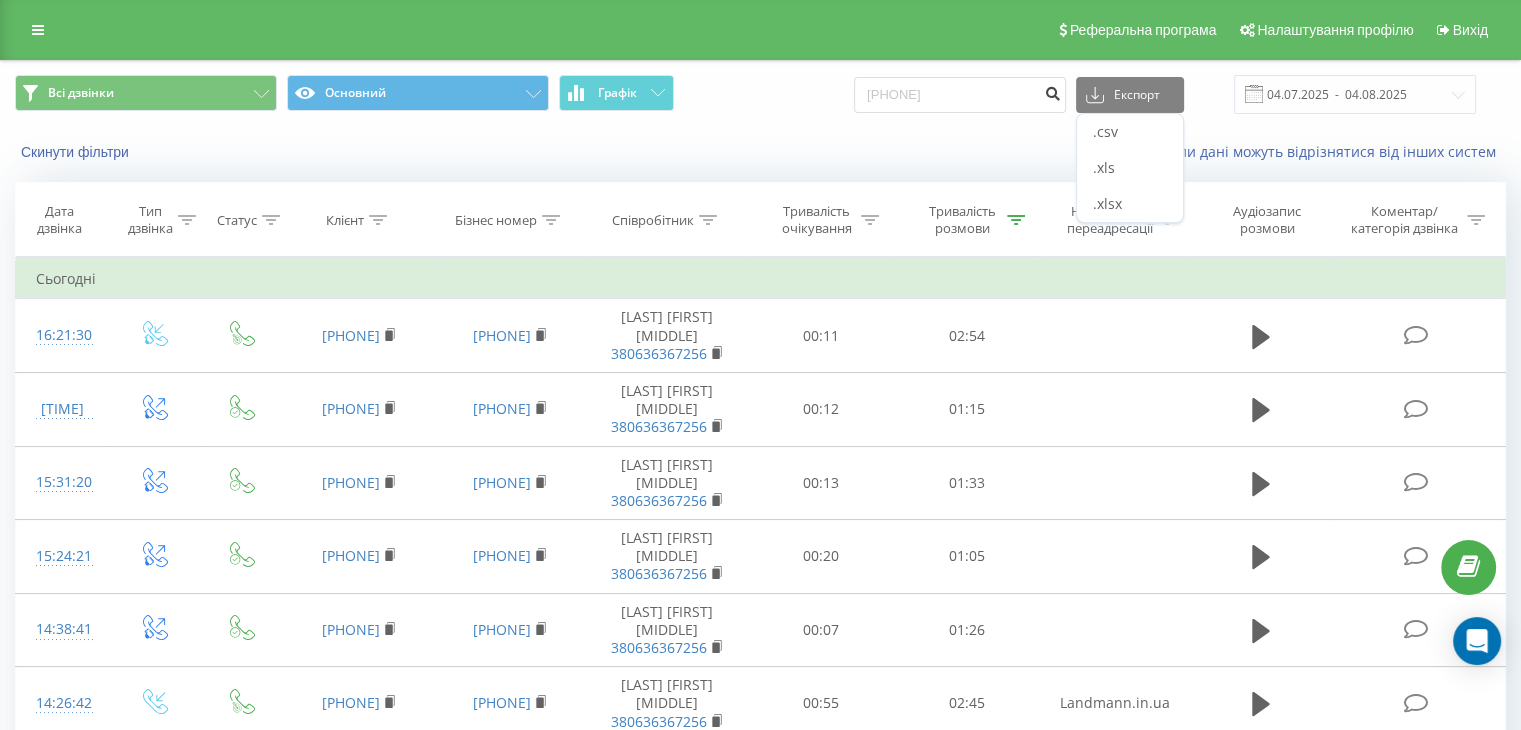 click at bounding box center (1052, 95) 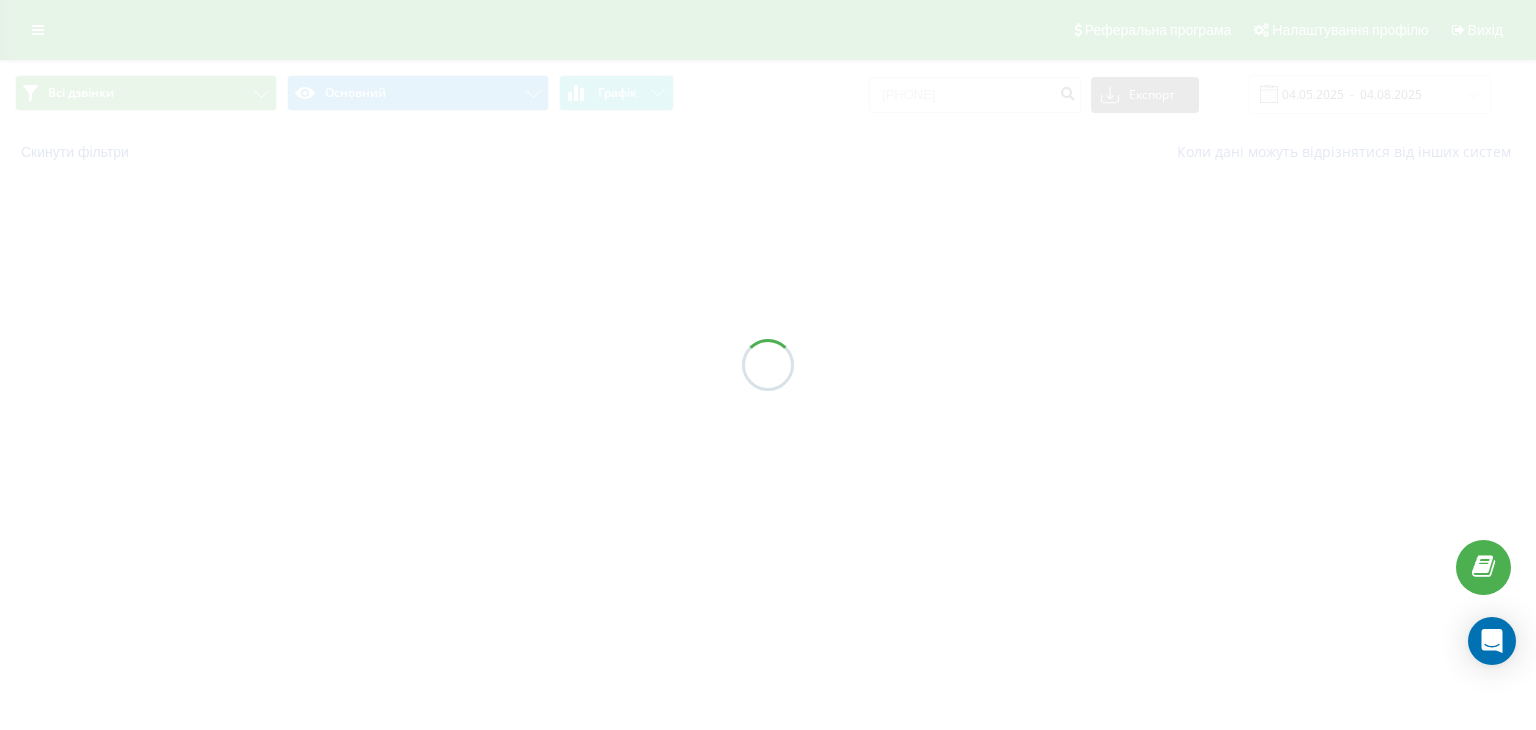 scroll, scrollTop: 0, scrollLeft: 0, axis: both 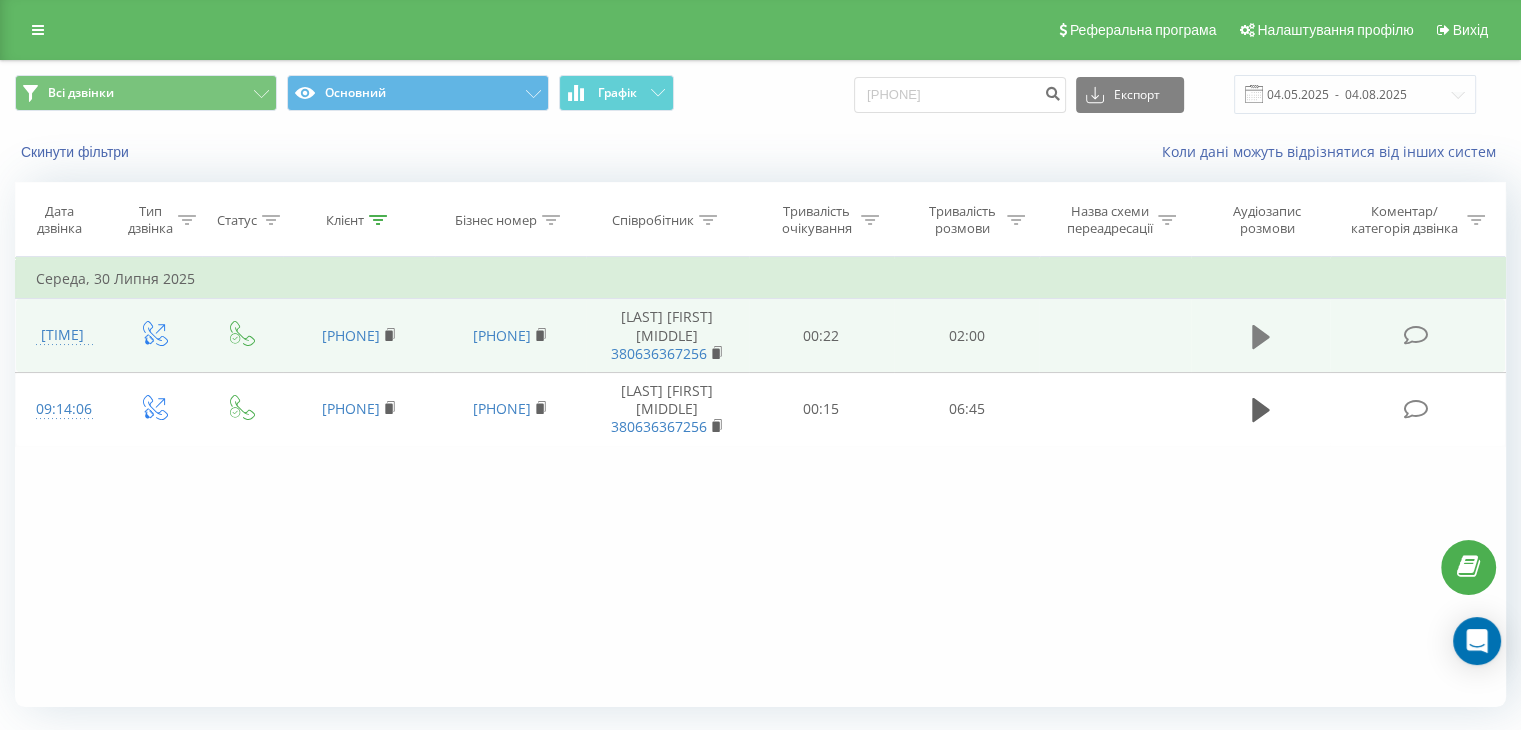 click 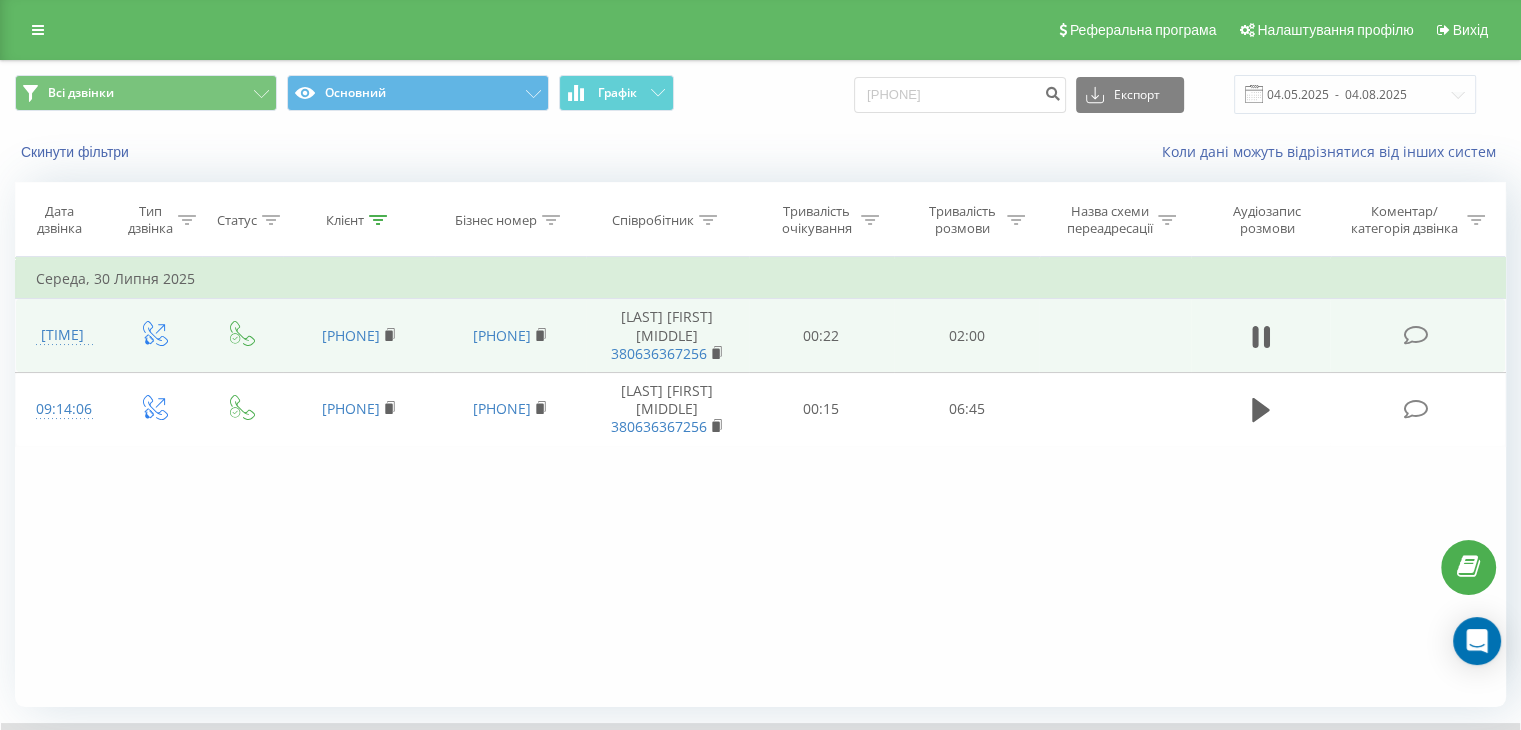 scroll, scrollTop: 128, scrollLeft: 0, axis: vertical 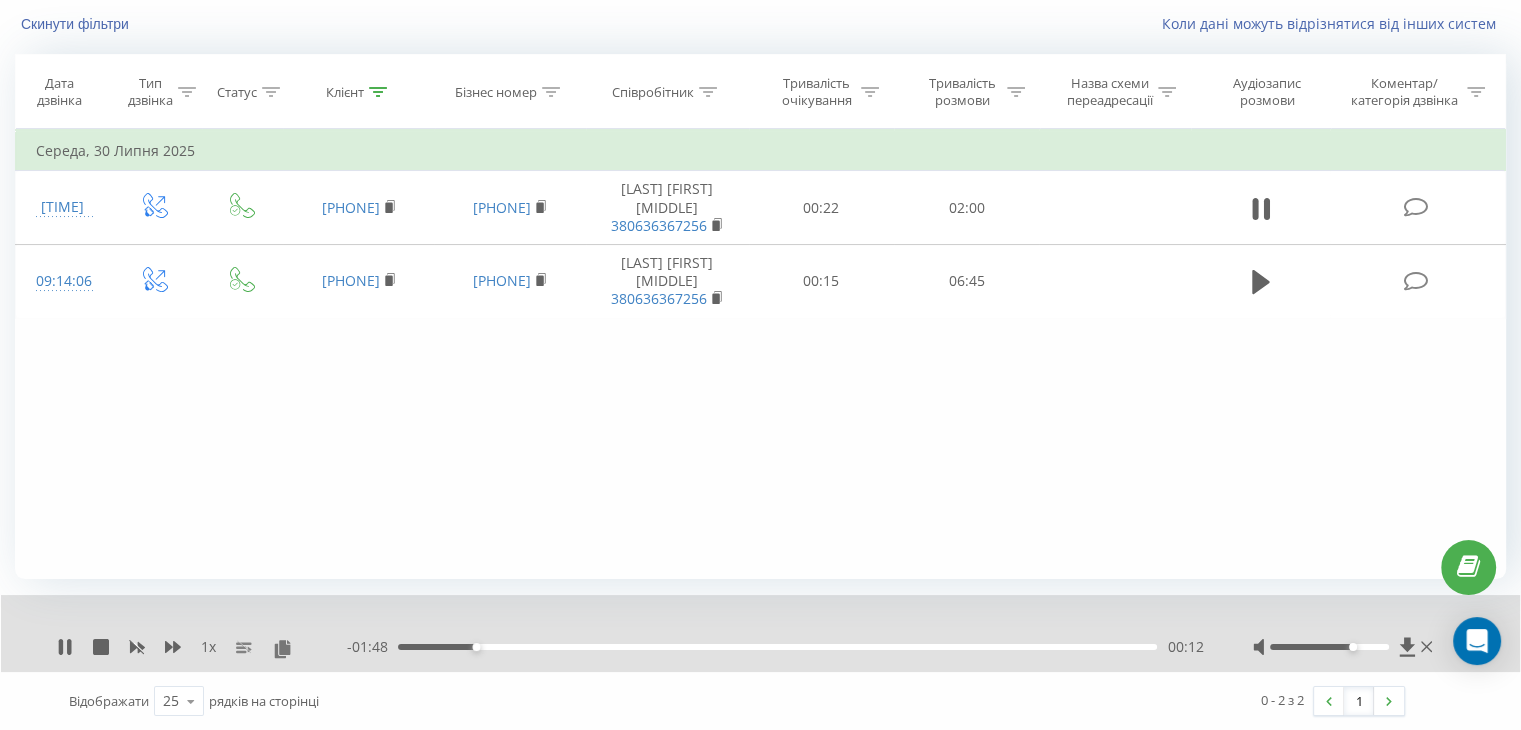 click on "1 x  - 01:48 00:12   00:12" at bounding box center [760, 633] 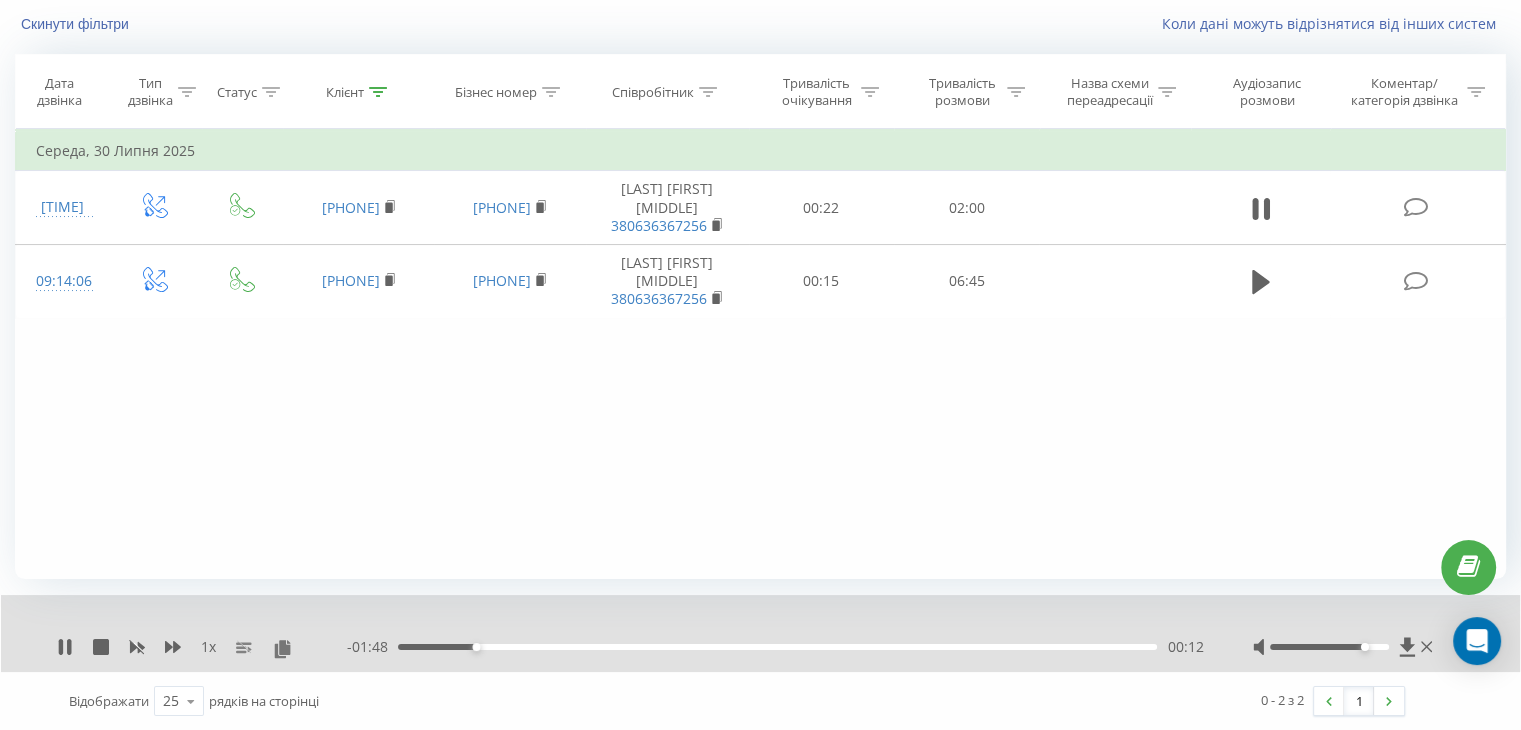 click at bounding box center (1329, 647) 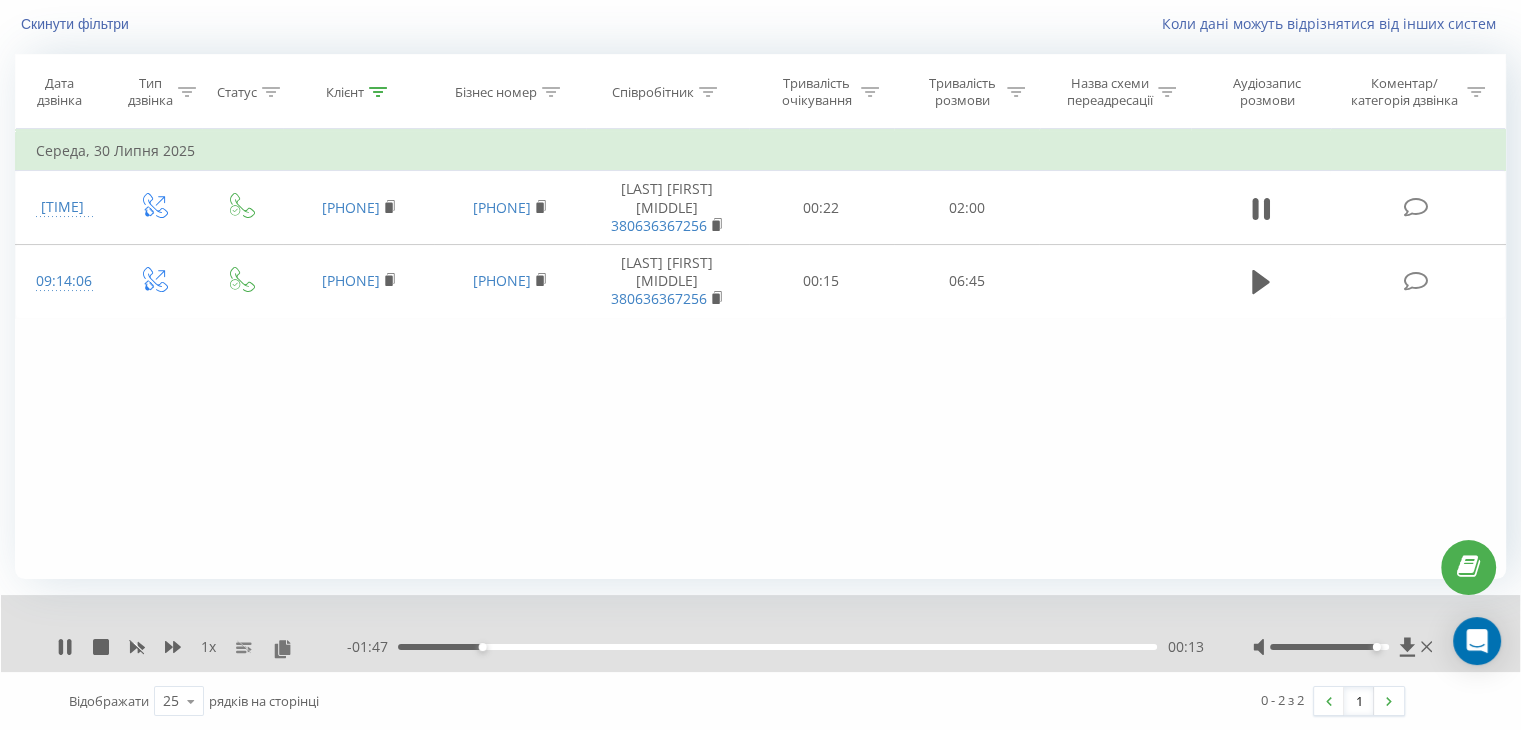 click at bounding box center [1329, 647] 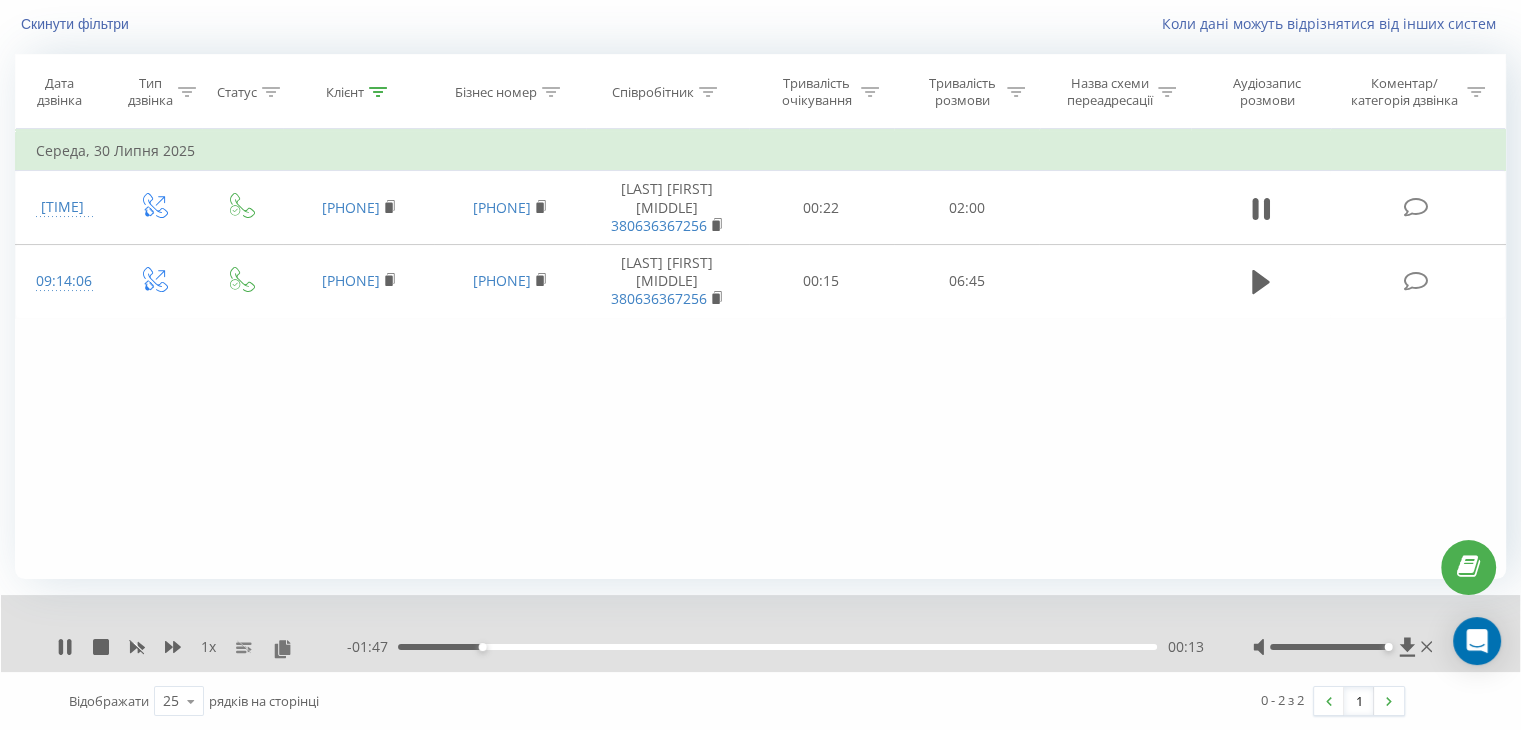 click at bounding box center [1388, 647] 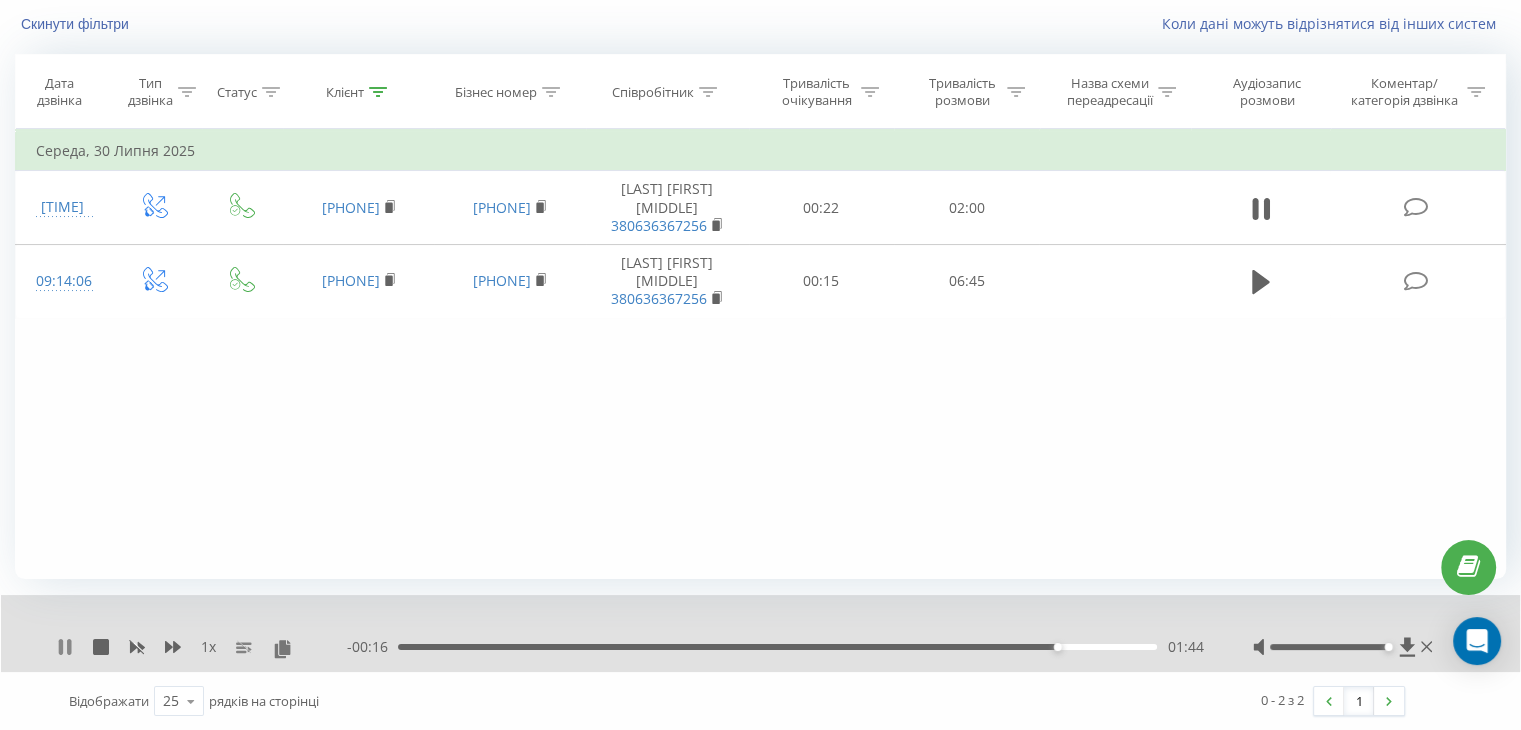 click 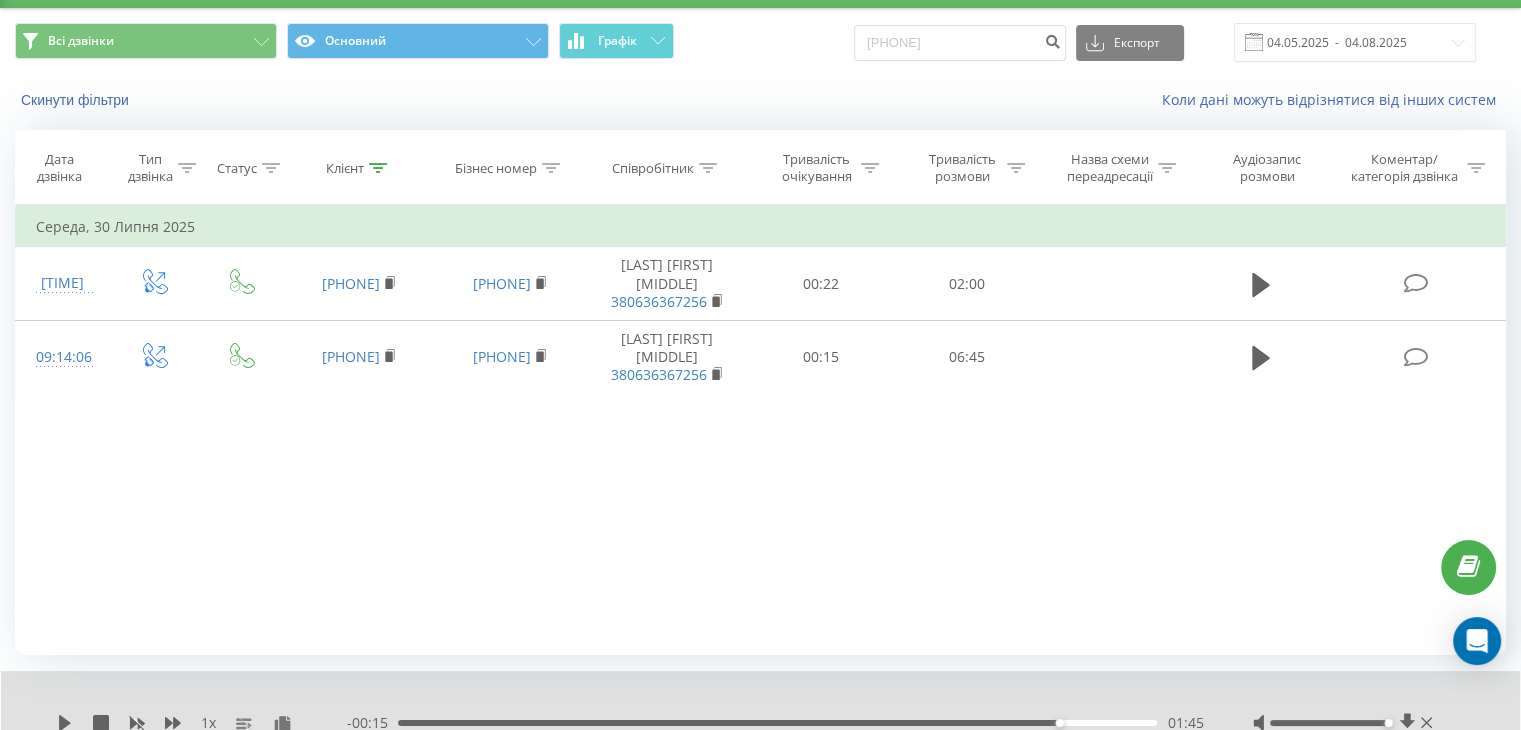 scroll, scrollTop: 0, scrollLeft: 0, axis: both 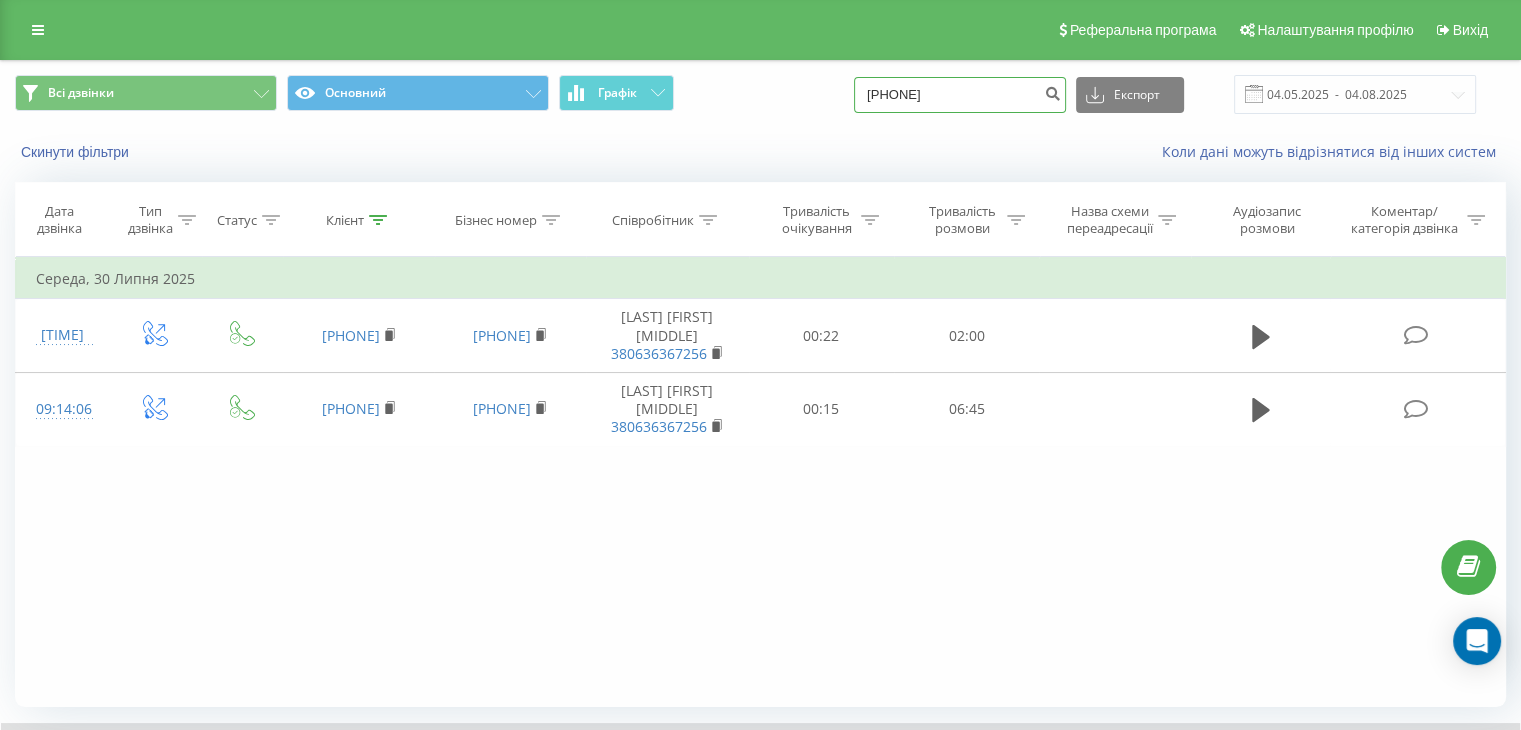 click on "380972182937" at bounding box center (960, 95) 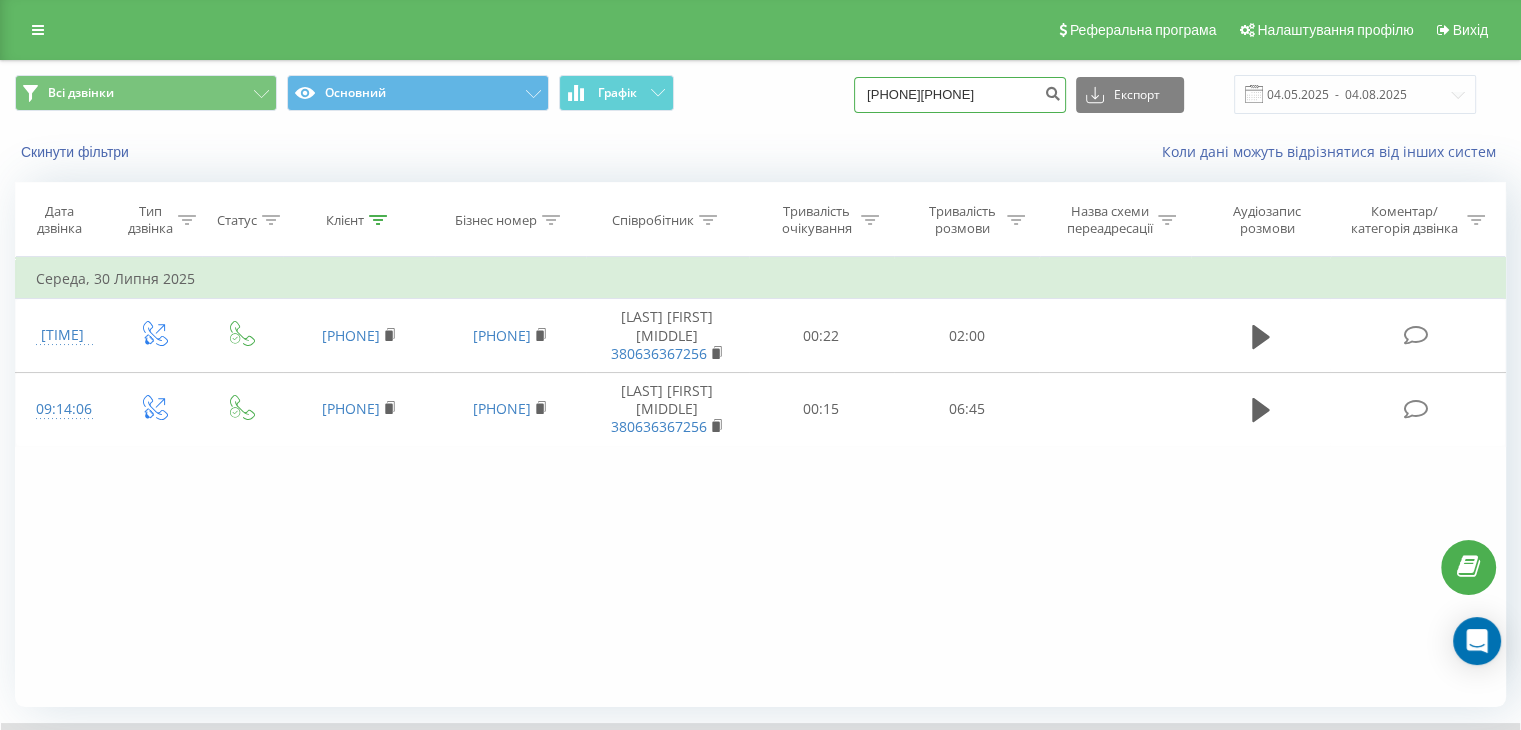 scroll, scrollTop: 0, scrollLeft: 15, axis: horizontal 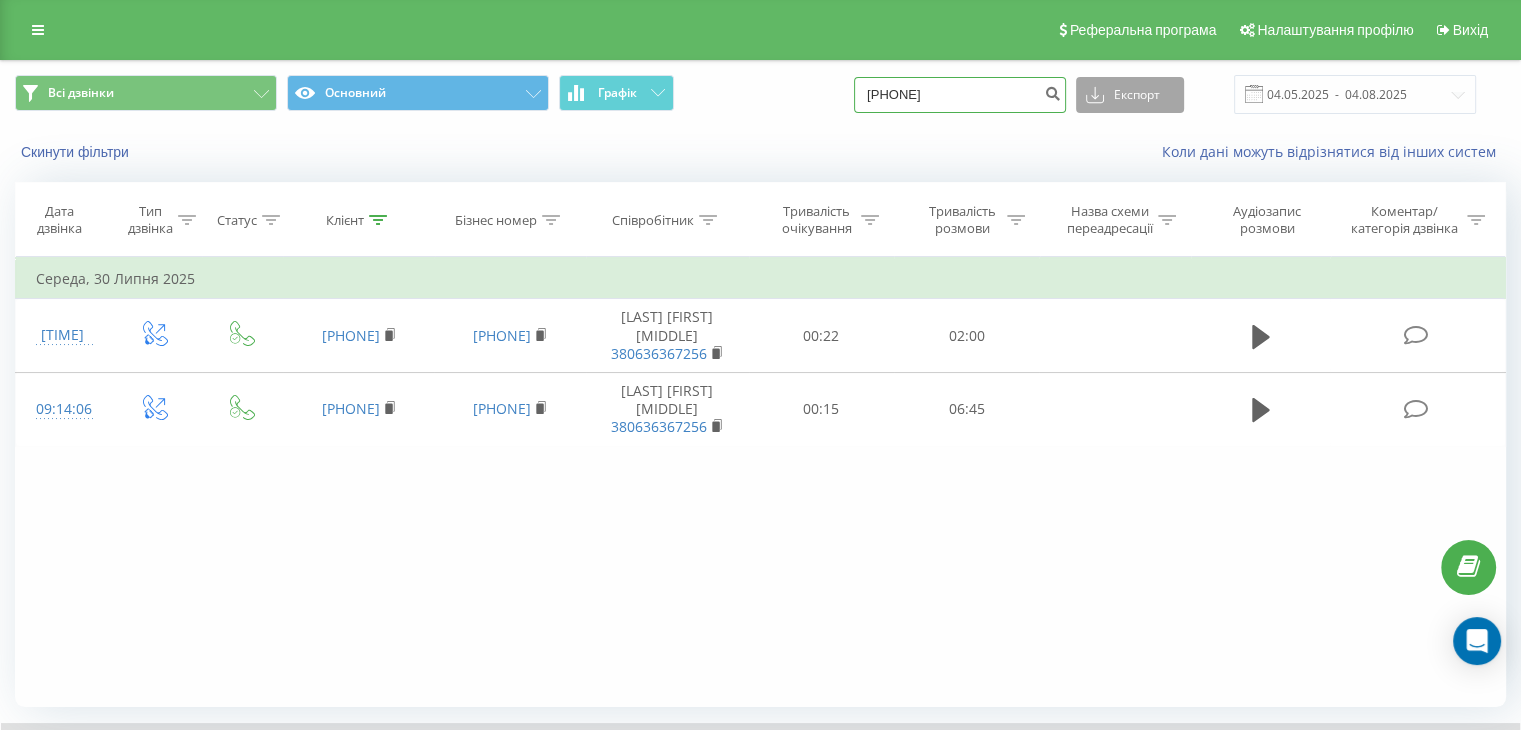 type on "380989354166" 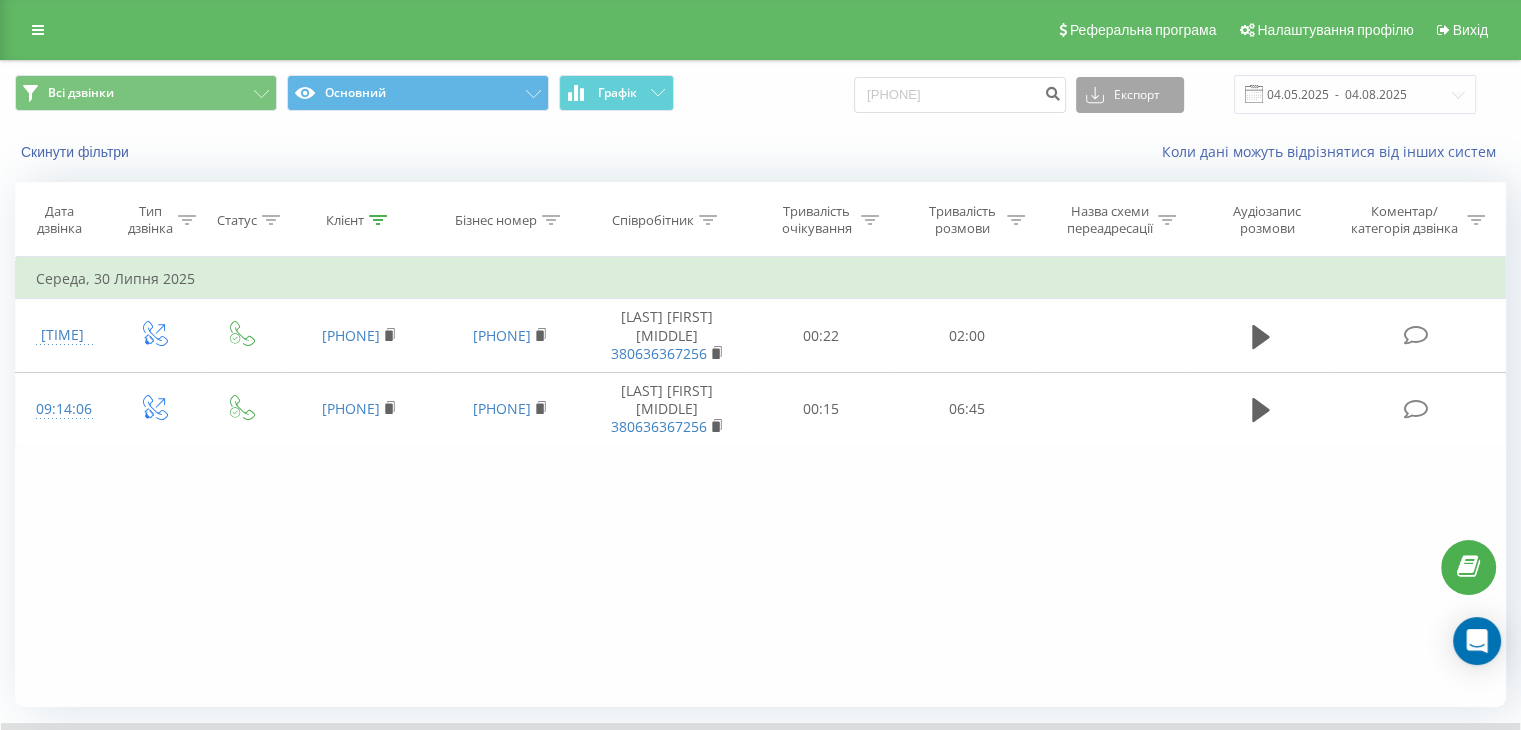click on "Експорт" at bounding box center (1130, 95) 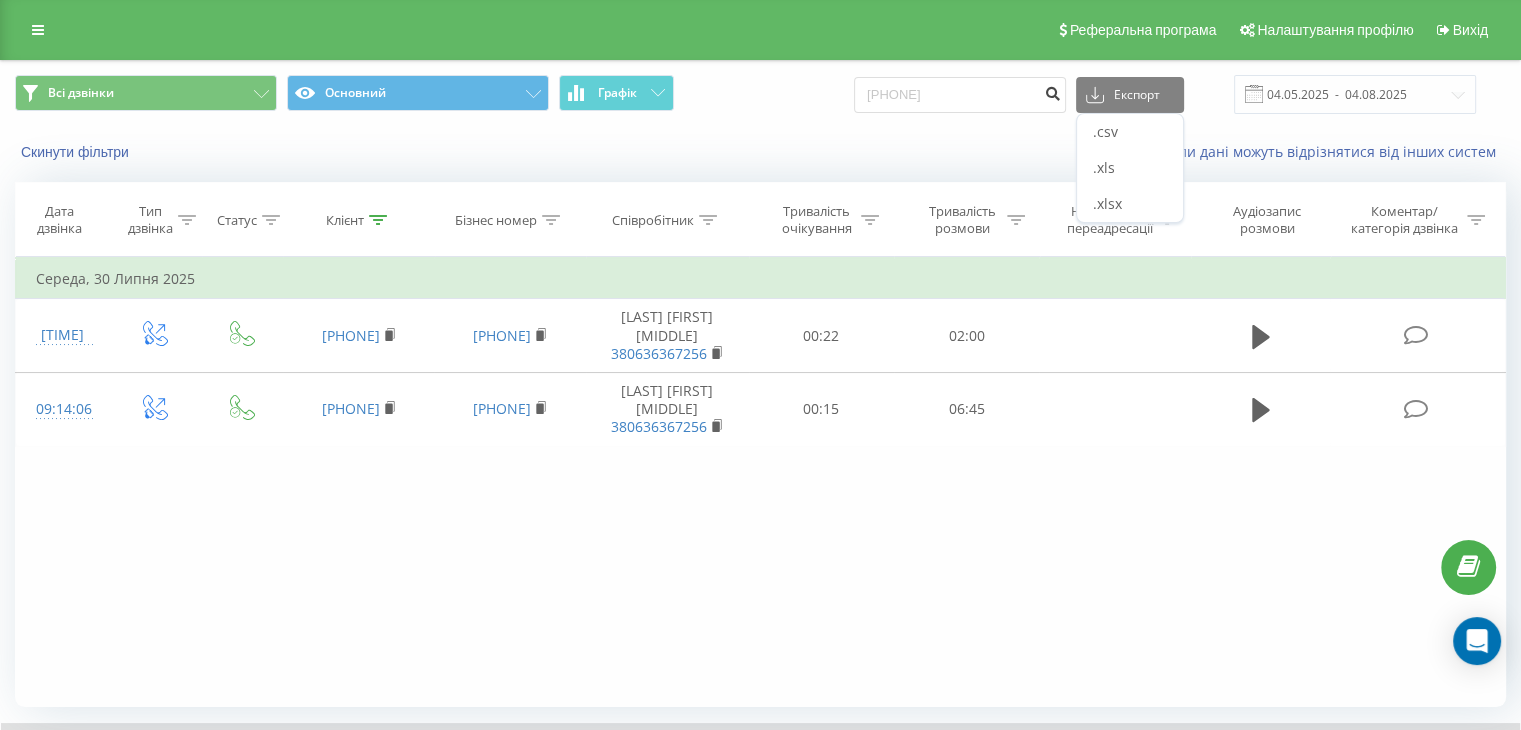 click at bounding box center [1052, 95] 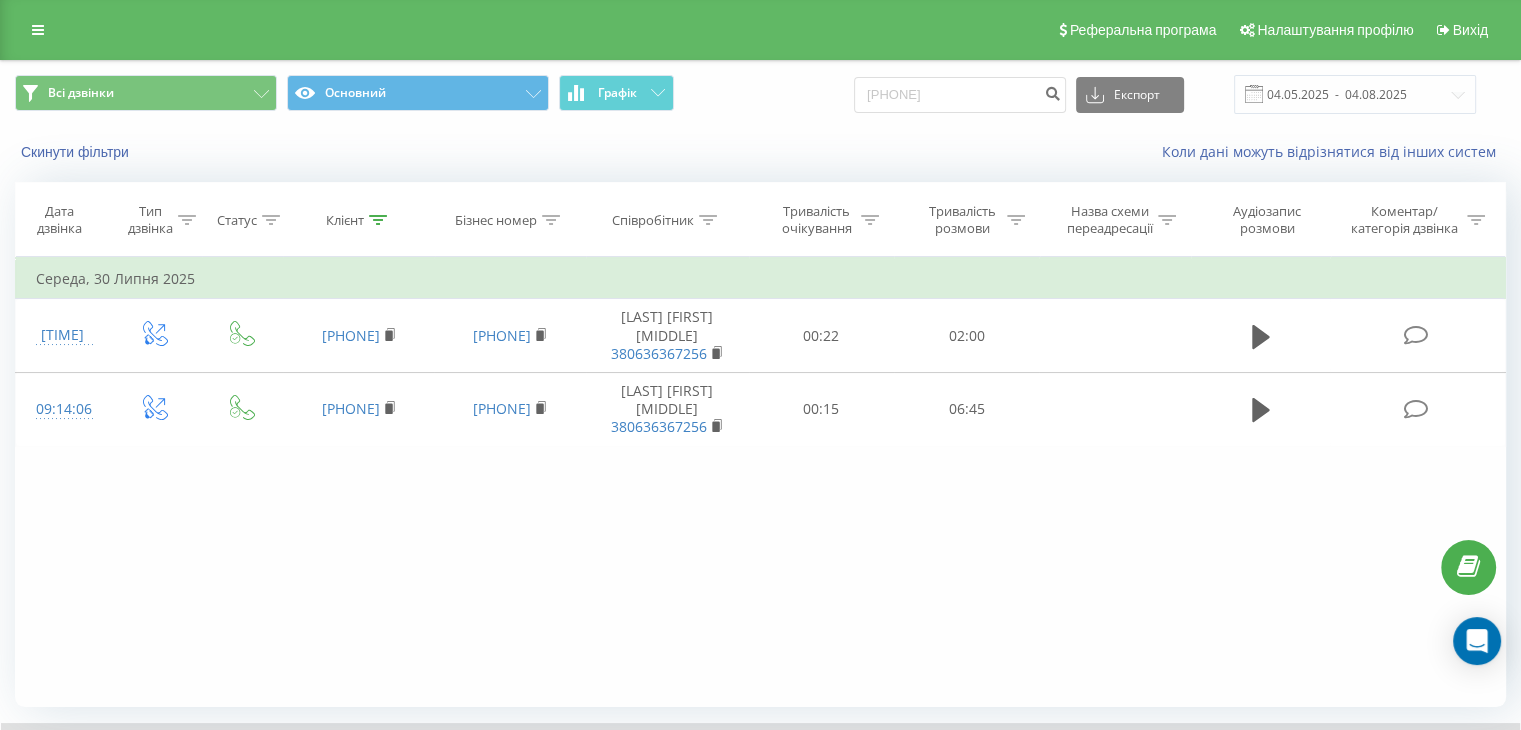 click on "380989354166 Експорт .csv .xls .xlsx 04.05.2025  -  04.08.2025" at bounding box center (1165, 94) 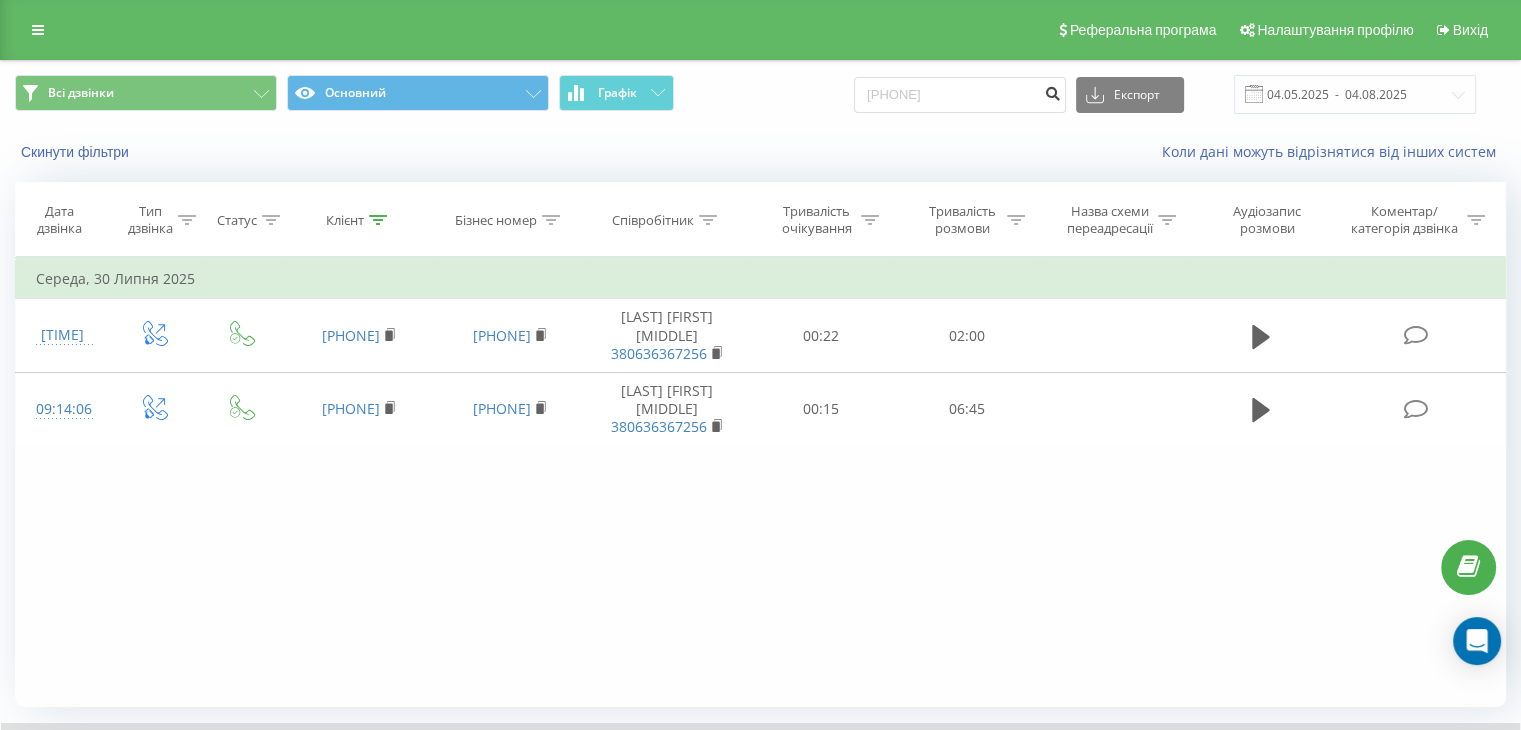 click at bounding box center [1052, 91] 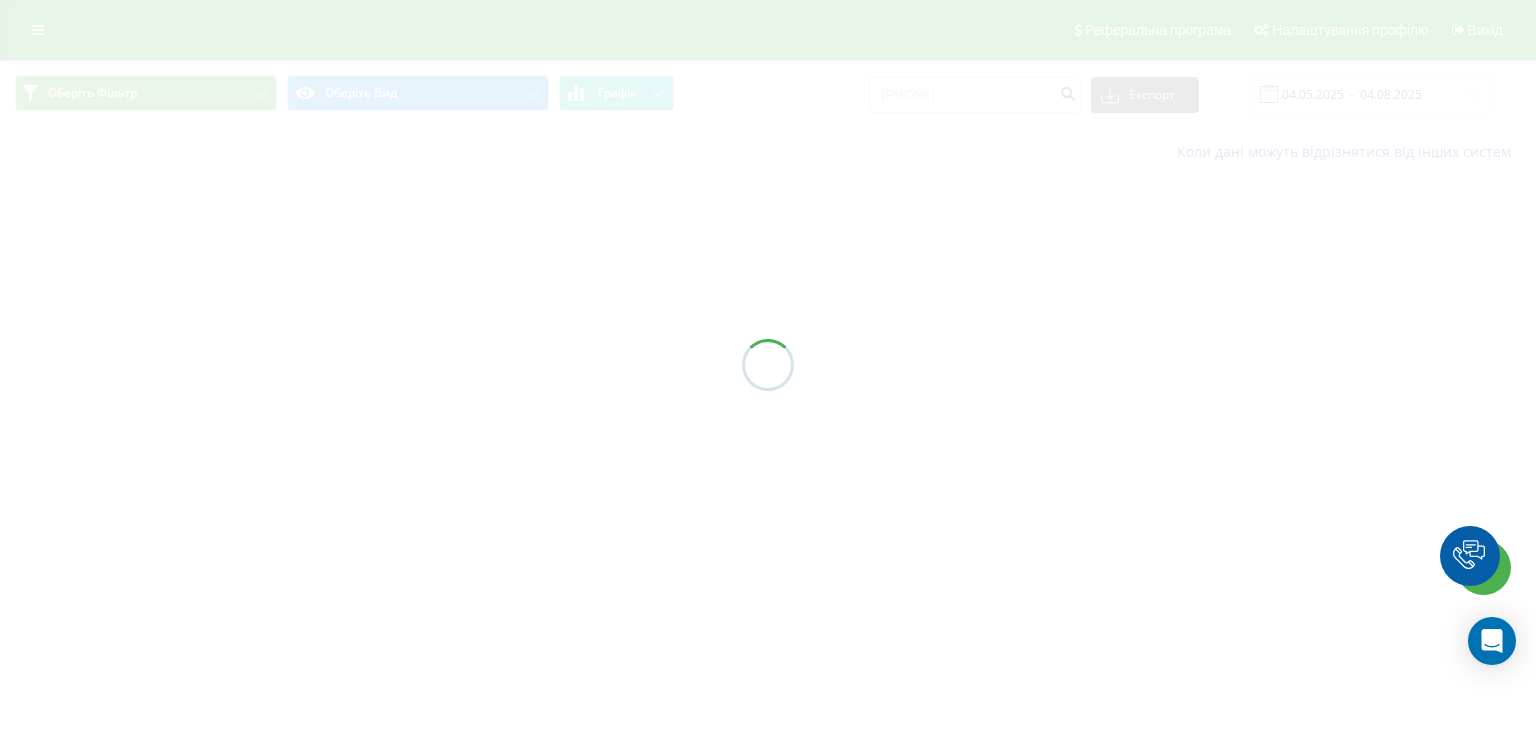 scroll, scrollTop: 0, scrollLeft: 0, axis: both 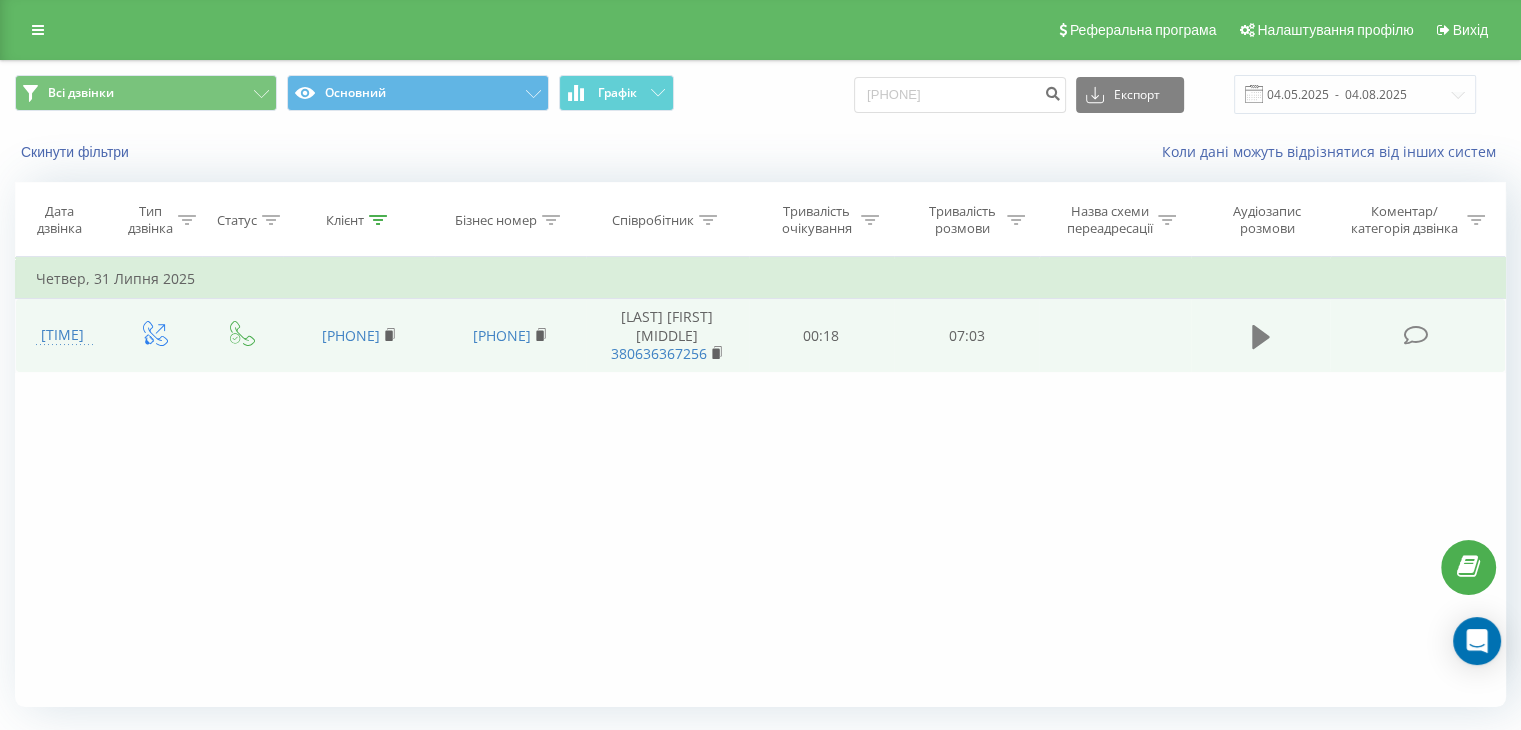 click 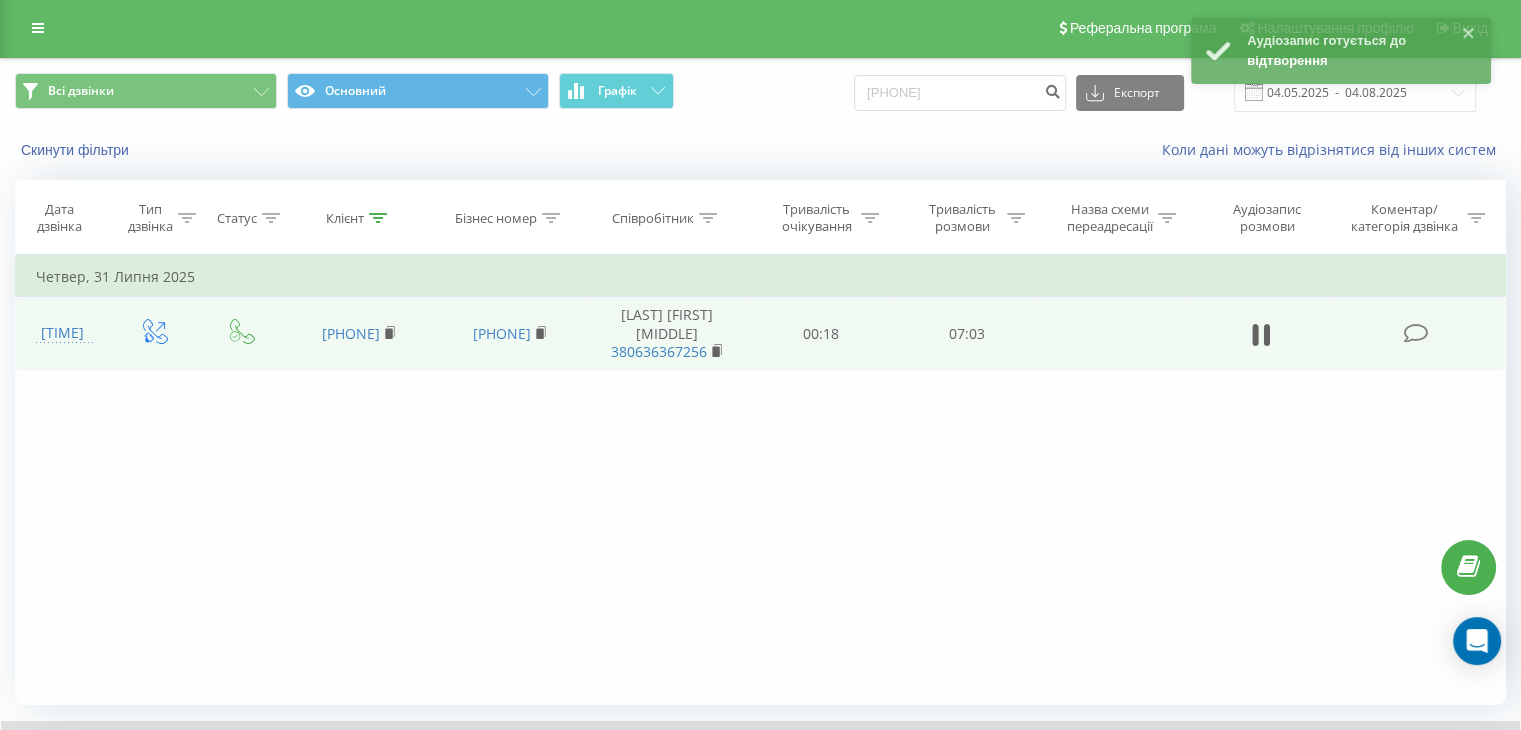 scroll, scrollTop: 128, scrollLeft: 0, axis: vertical 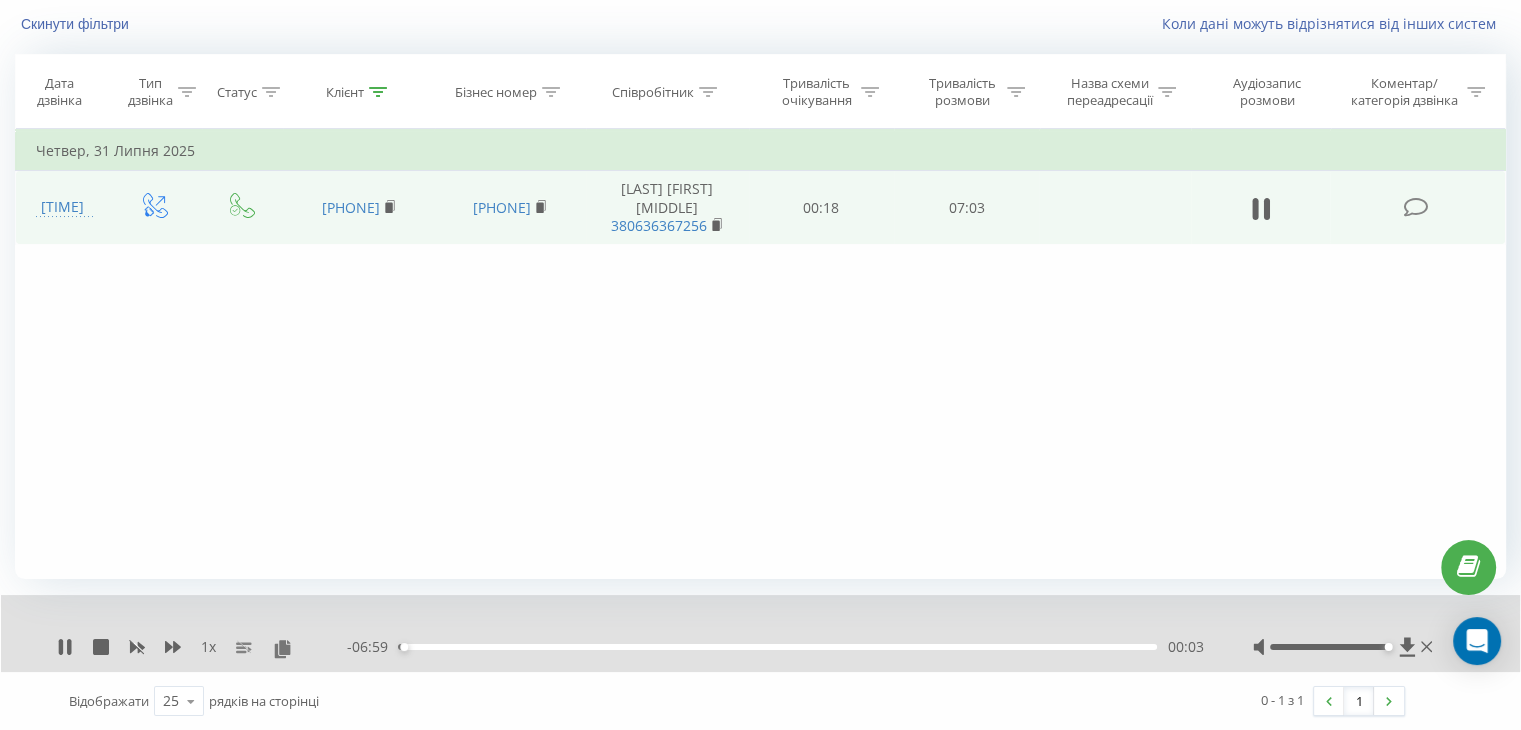 click on "- 06:59 00:03   00:03" at bounding box center (775, 647) 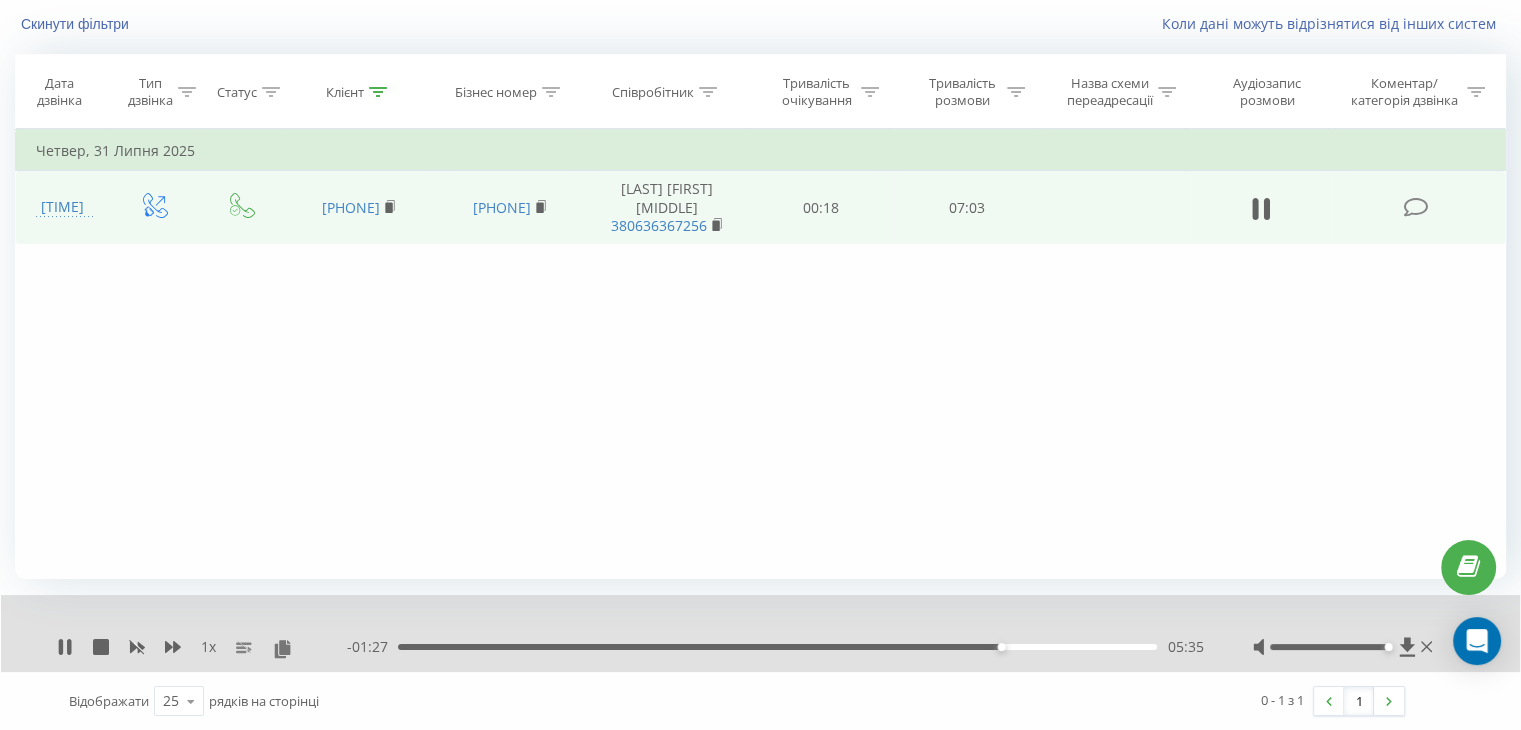 click on "05:35" at bounding box center (777, 647) 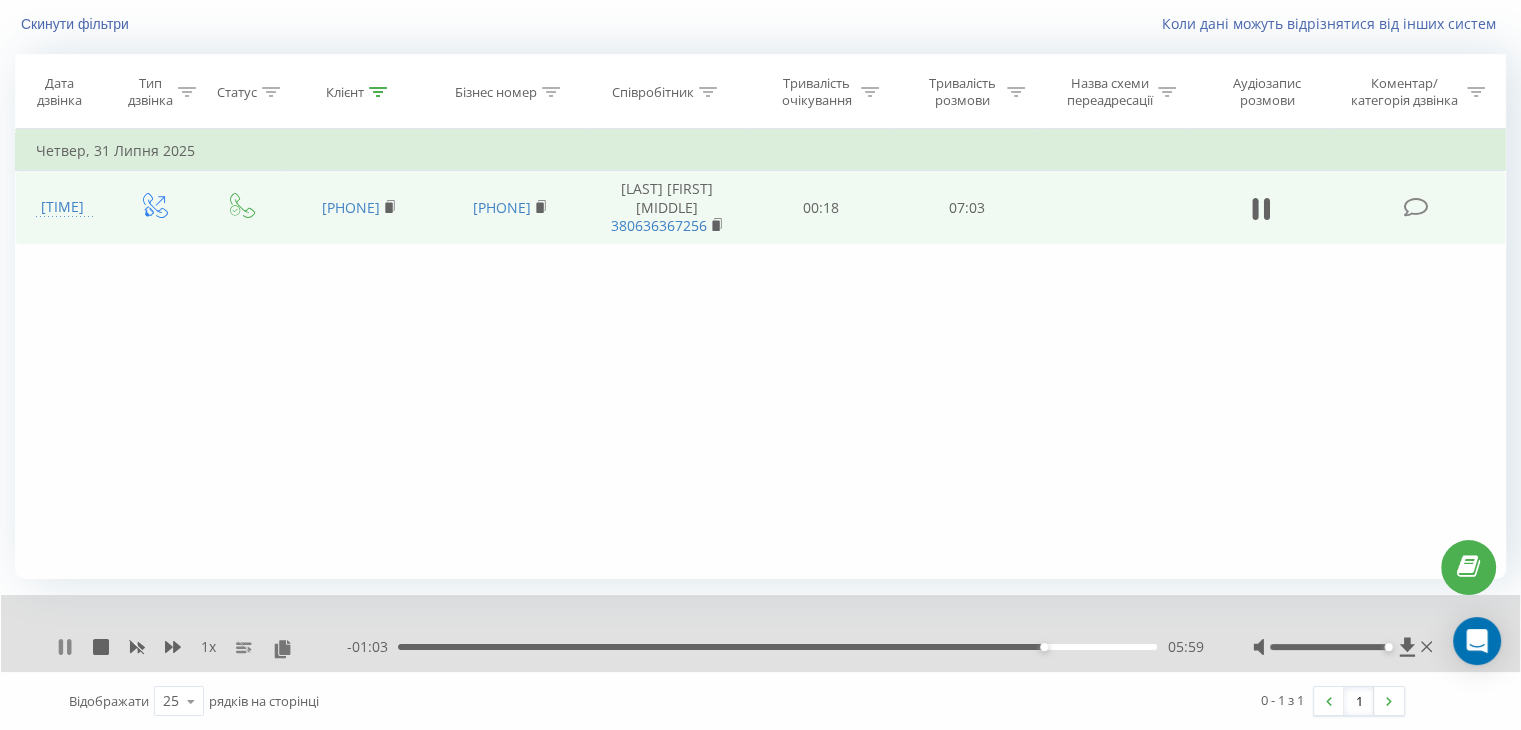 click 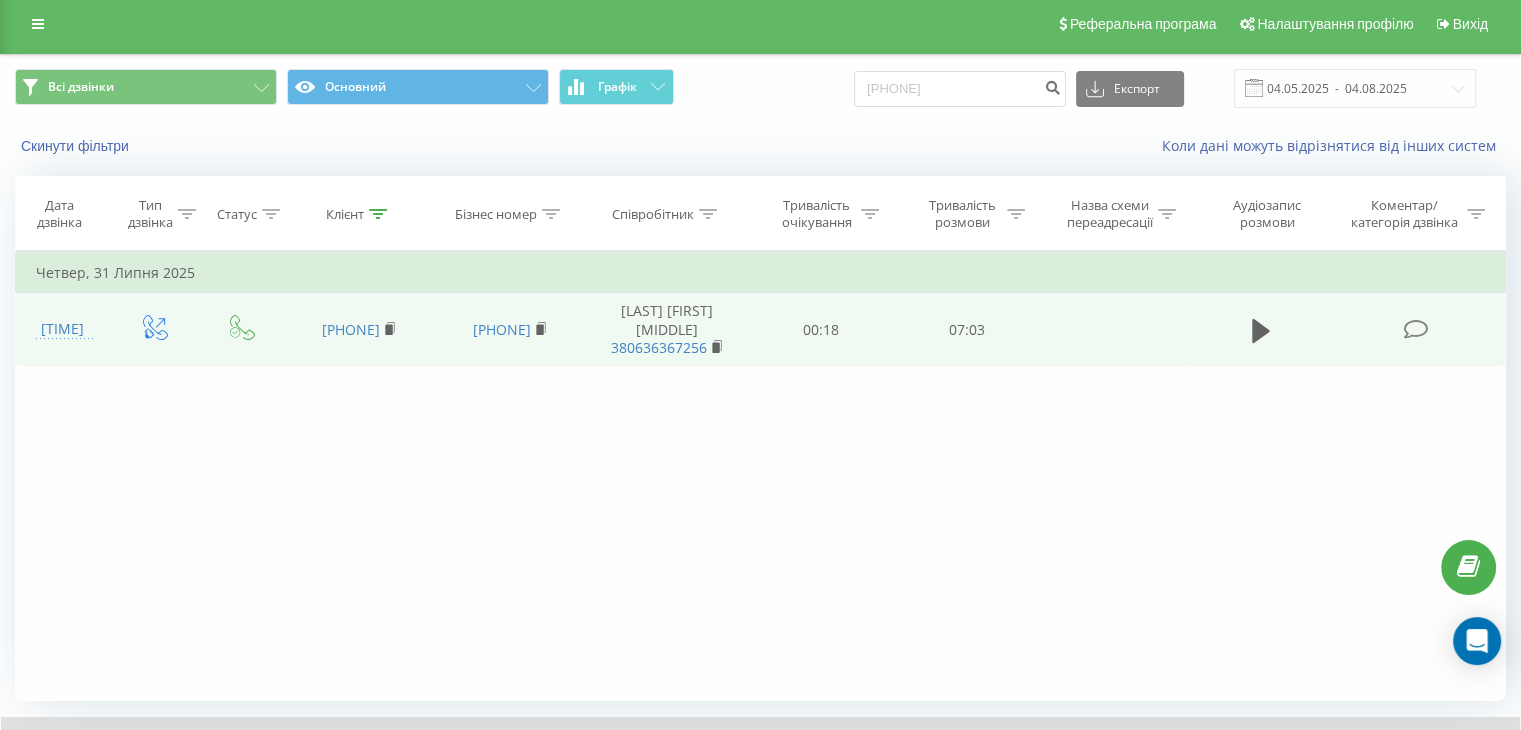 scroll, scrollTop: 0, scrollLeft: 0, axis: both 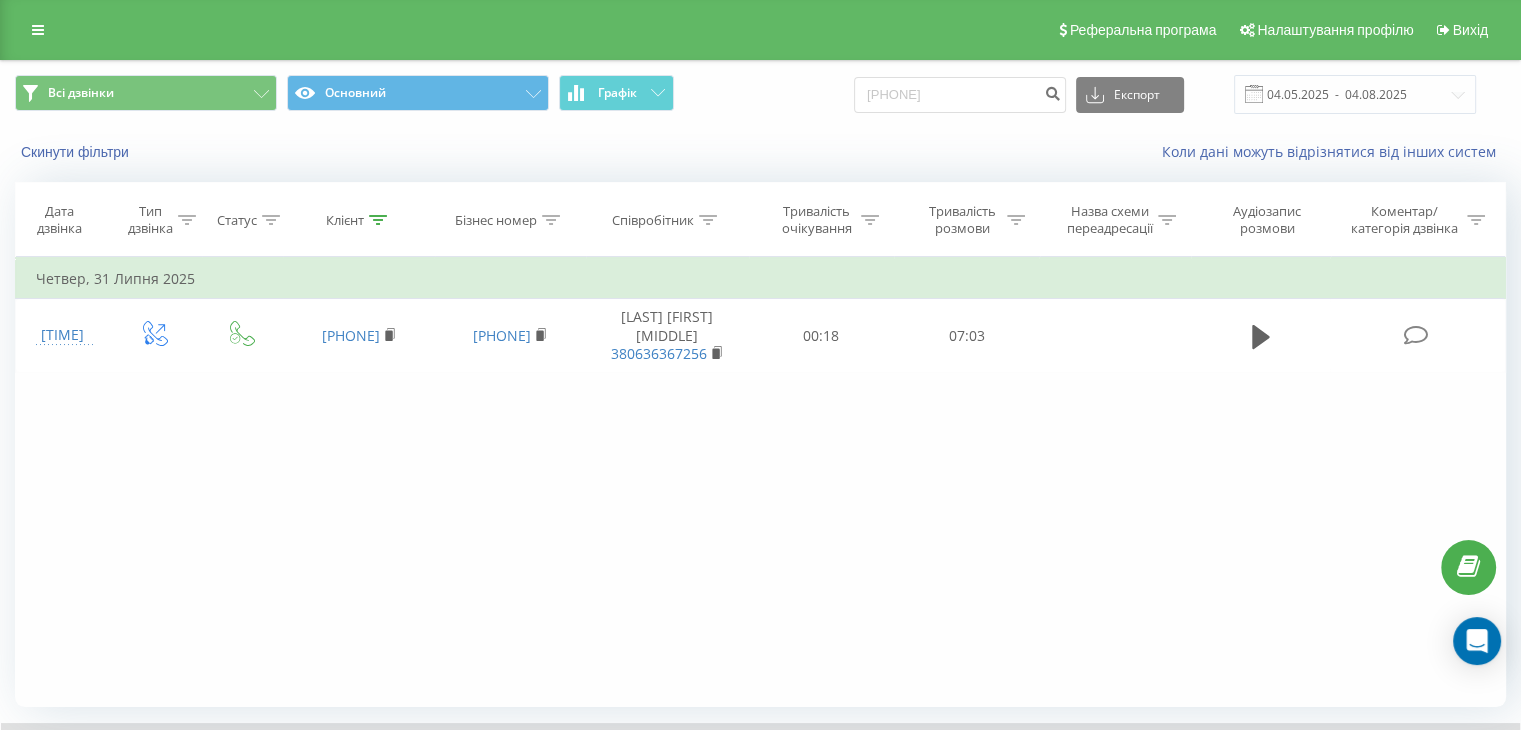 click at bounding box center [1261, 336] 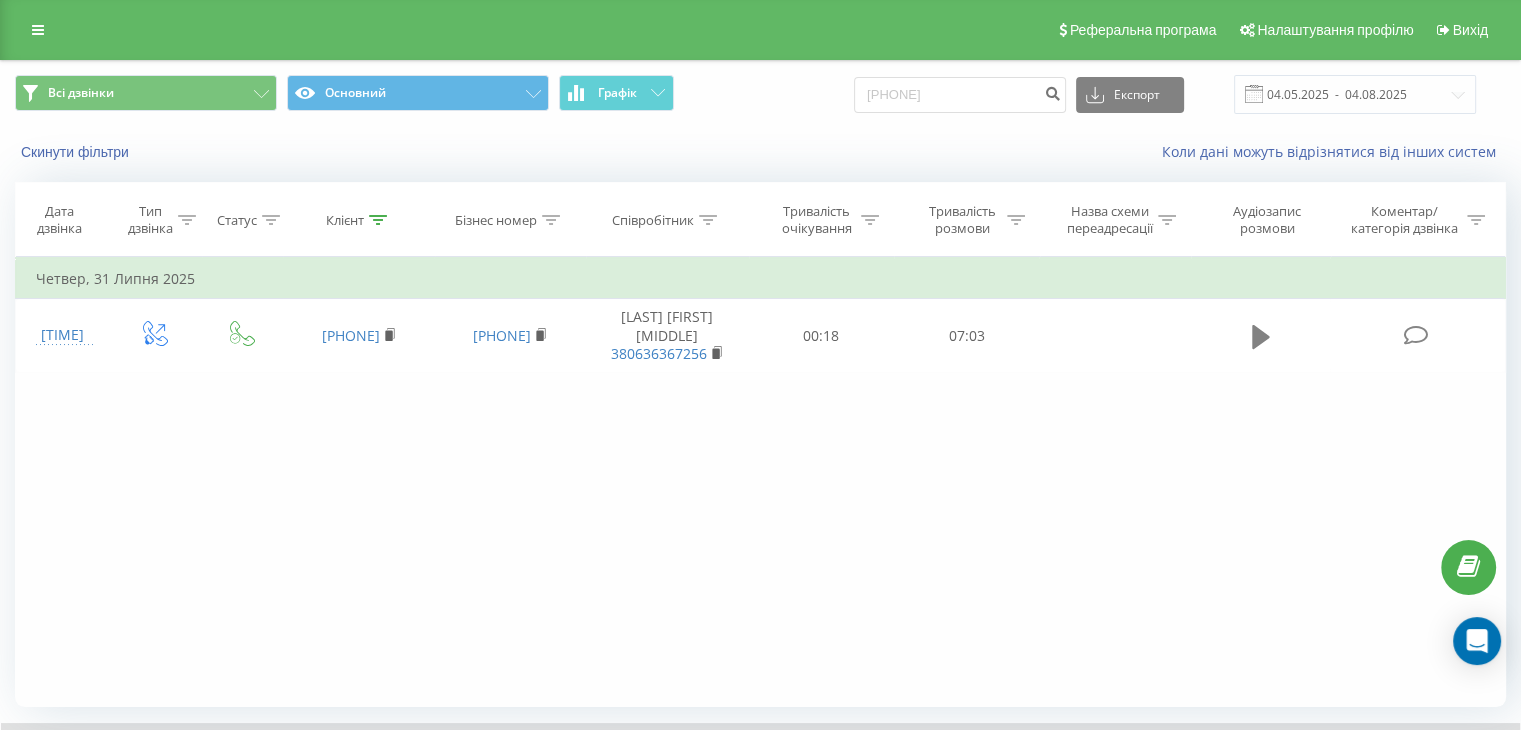 drag, startPoint x: 1252, startPoint y: 335, endPoint x: 1202, endPoint y: 341, distance: 50.358715 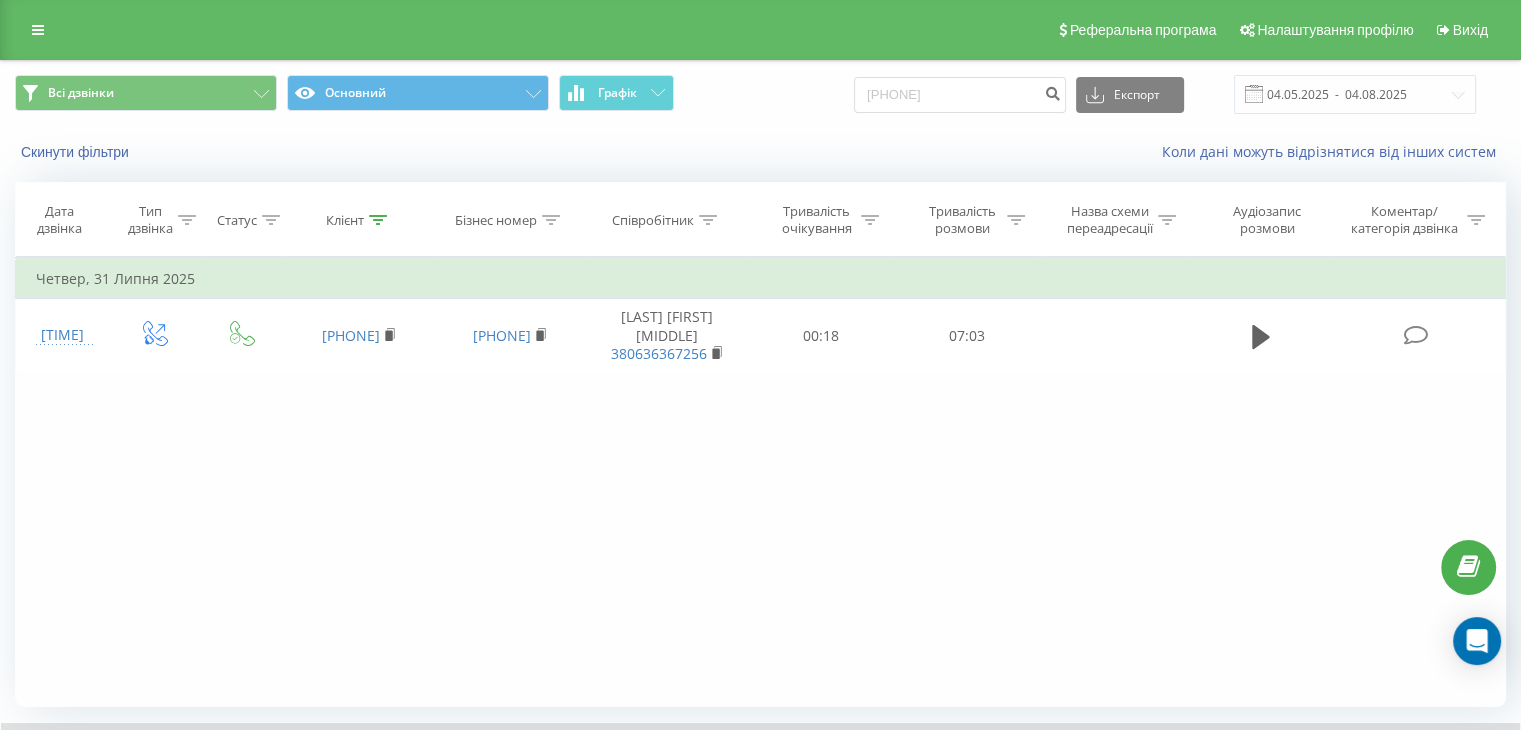 click 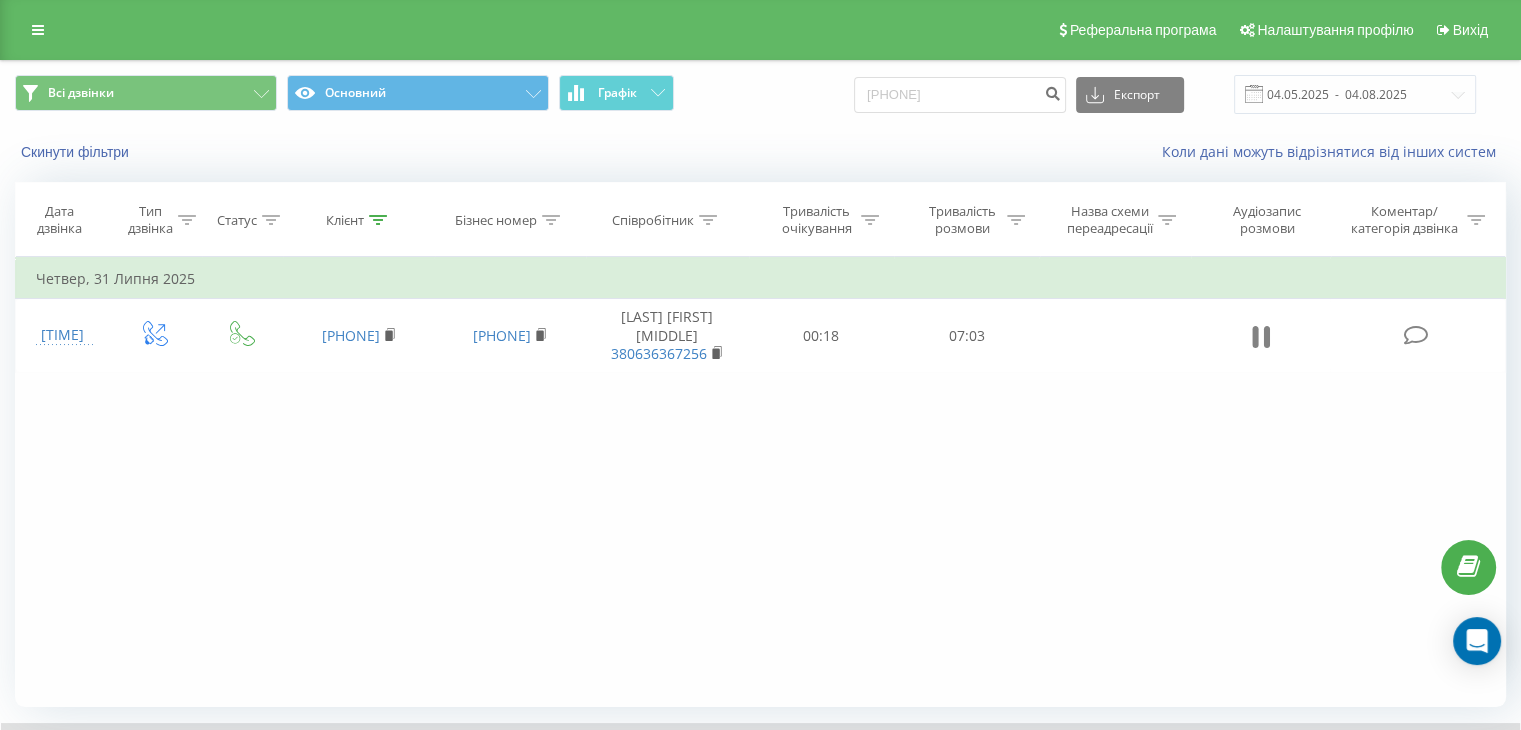 click 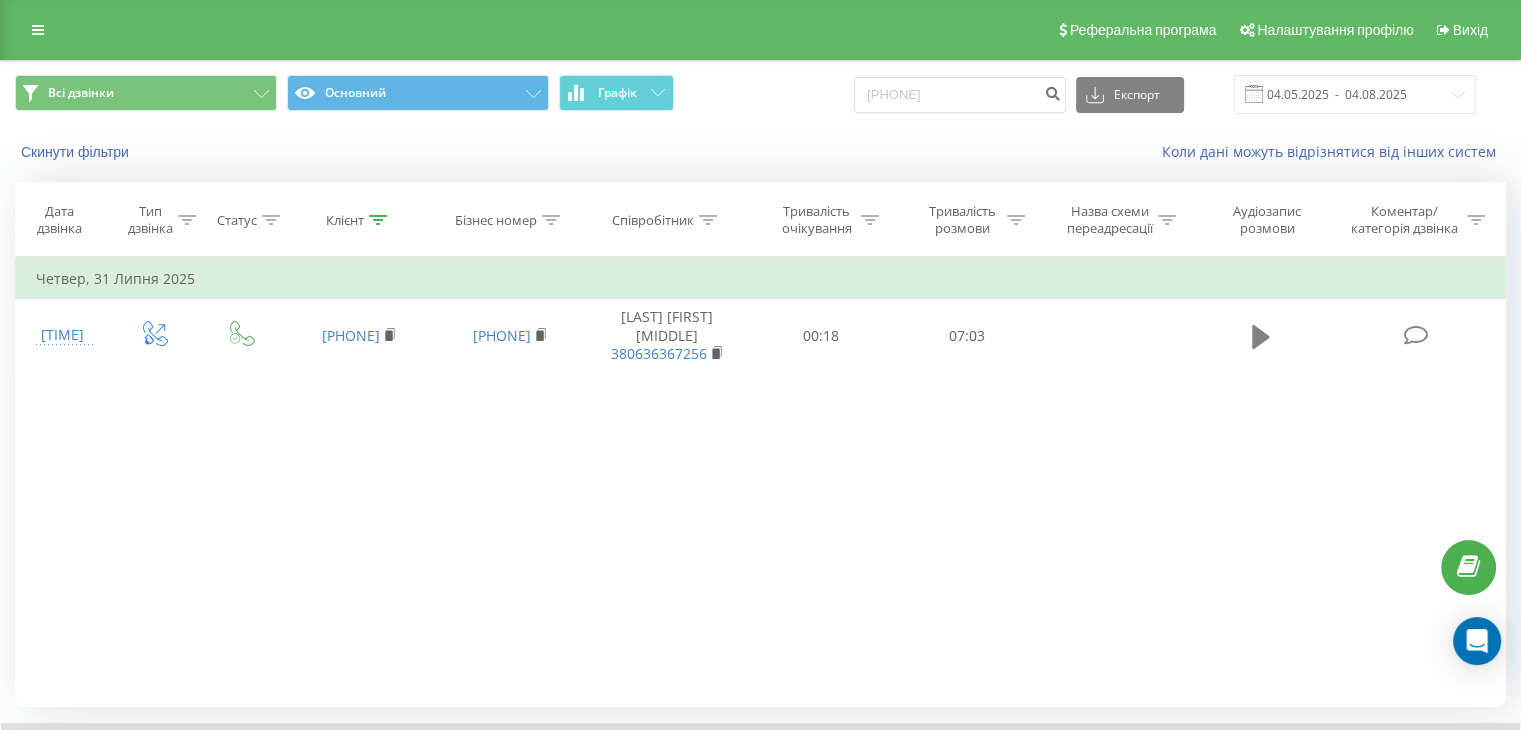 click at bounding box center [1261, 337] 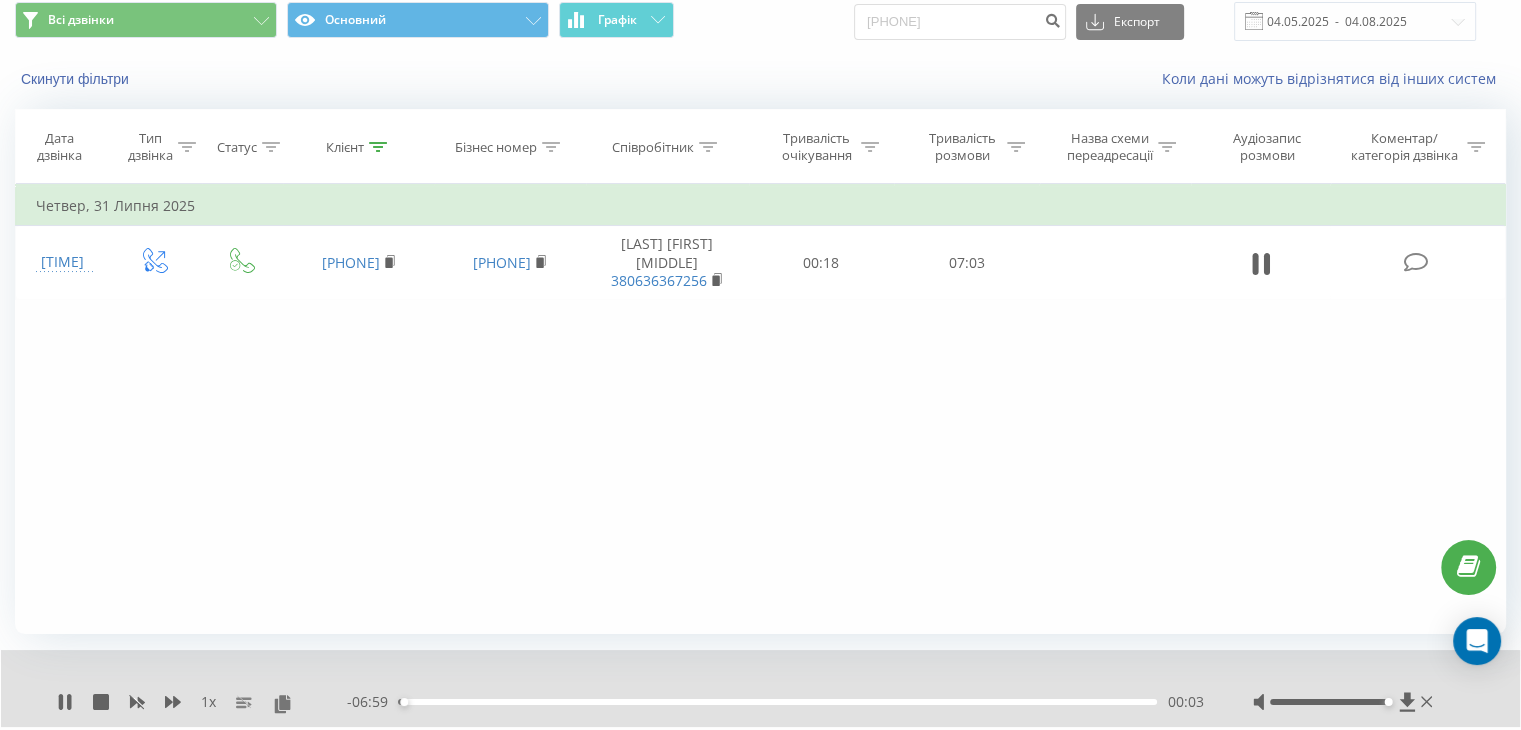 scroll, scrollTop: 128, scrollLeft: 0, axis: vertical 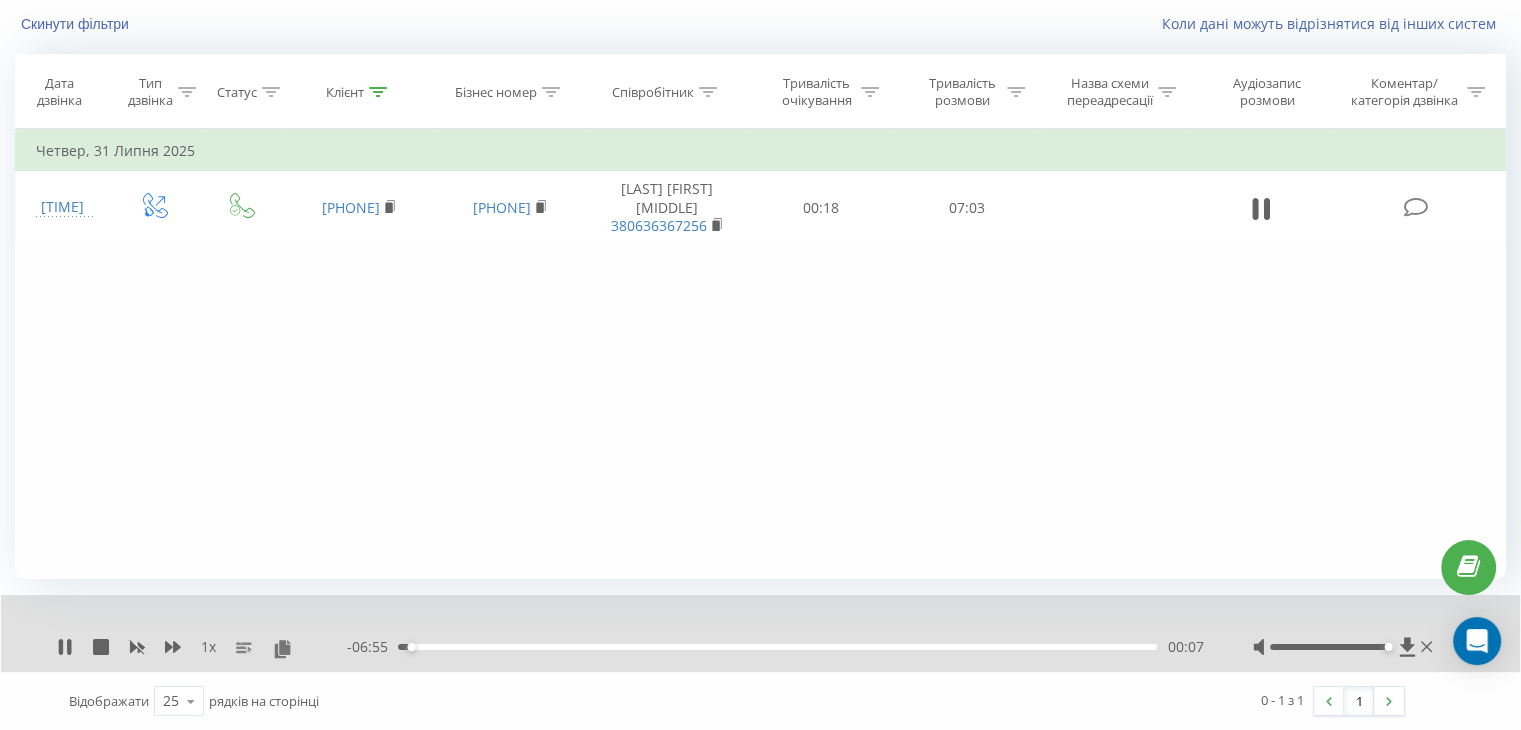 click on "00:07" at bounding box center [777, 647] 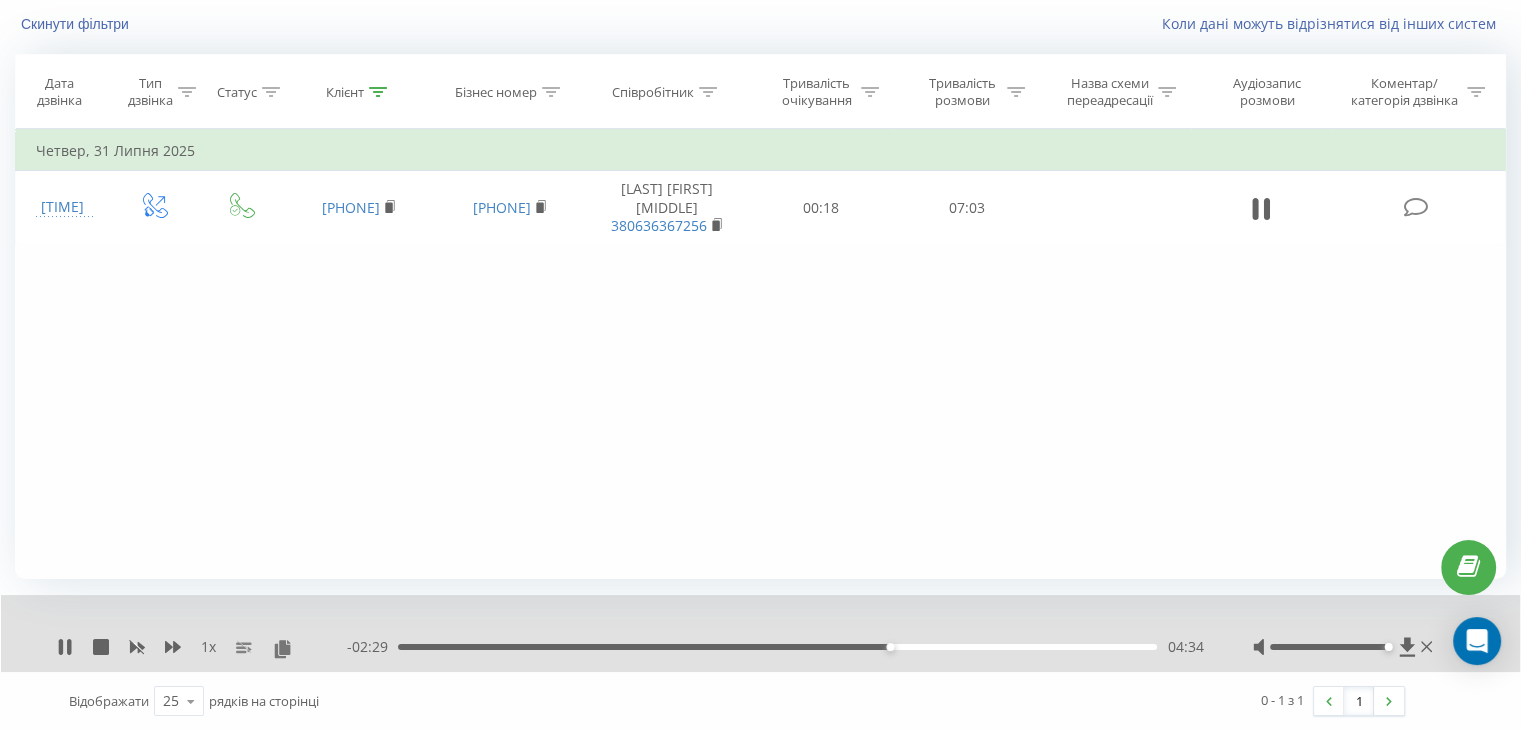 click on "04:34" at bounding box center [777, 647] 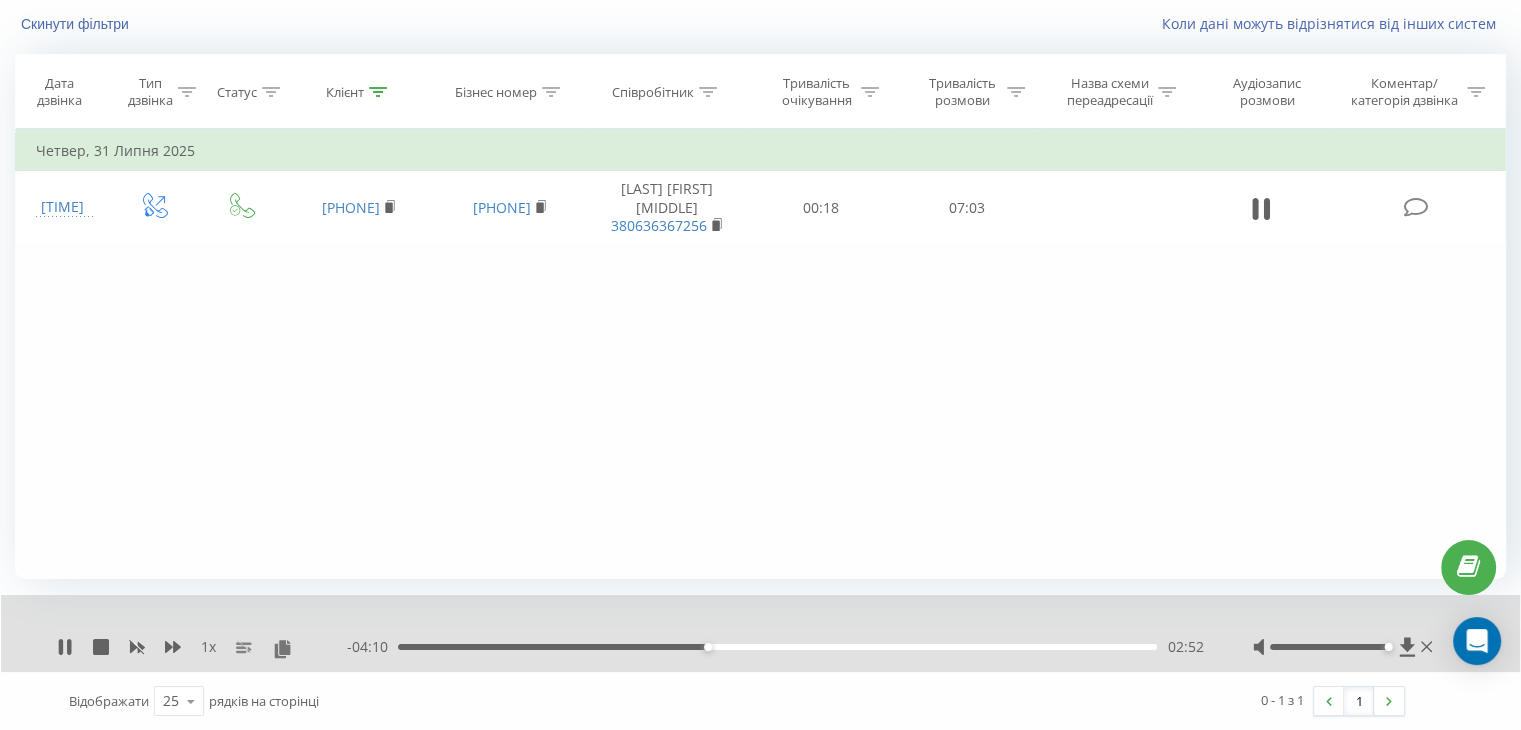 click on "1 x" at bounding box center [202, 647] 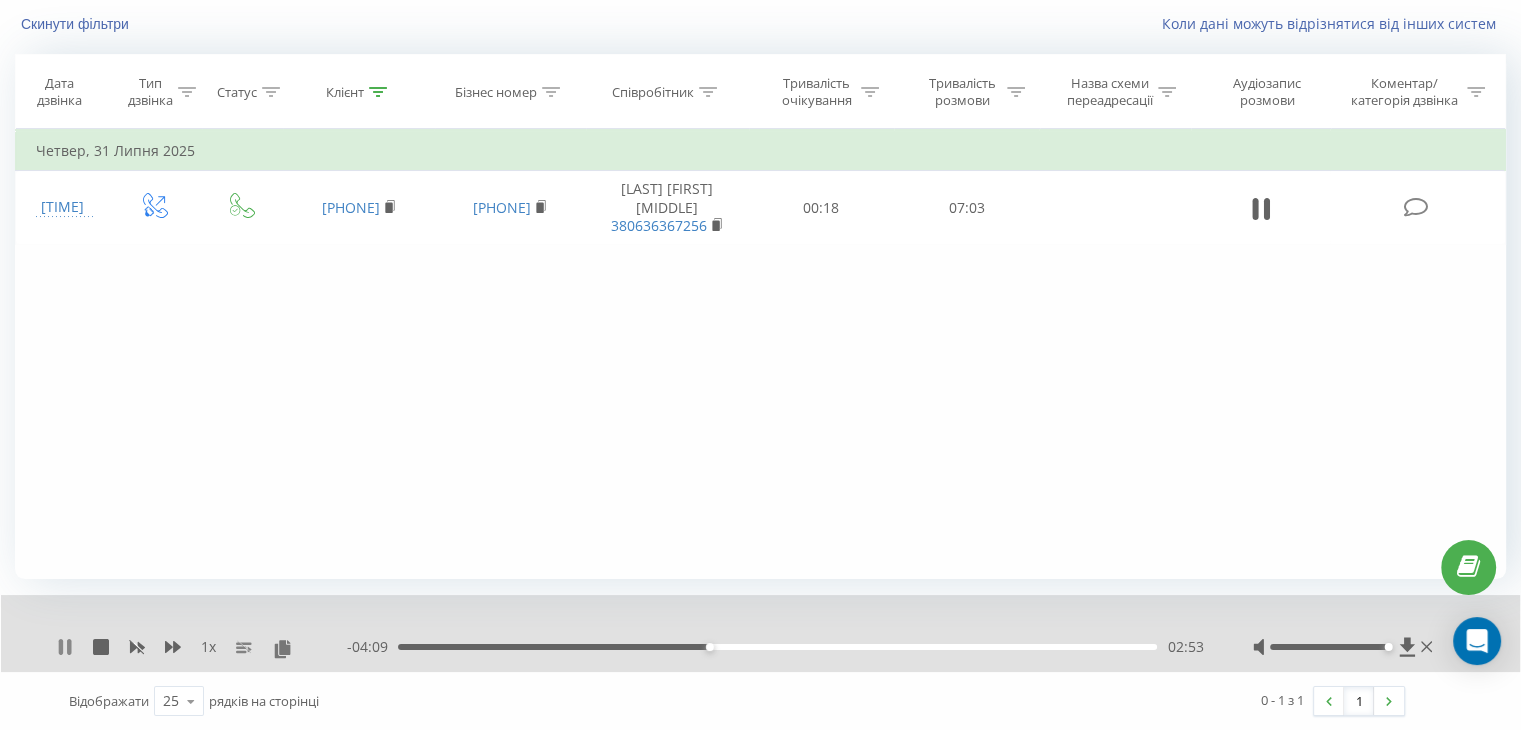 click 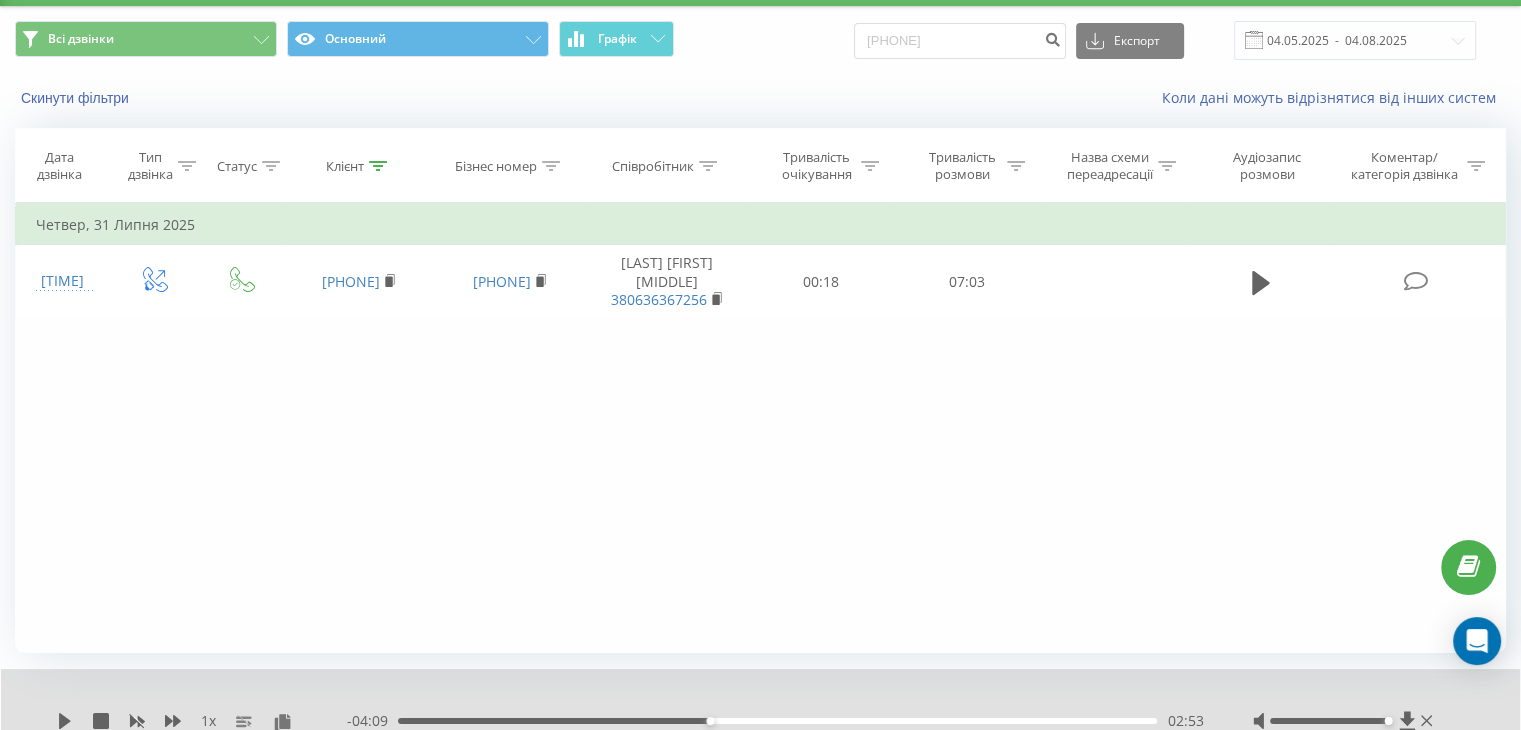 scroll, scrollTop: 0, scrollLeft: 0, axis: both 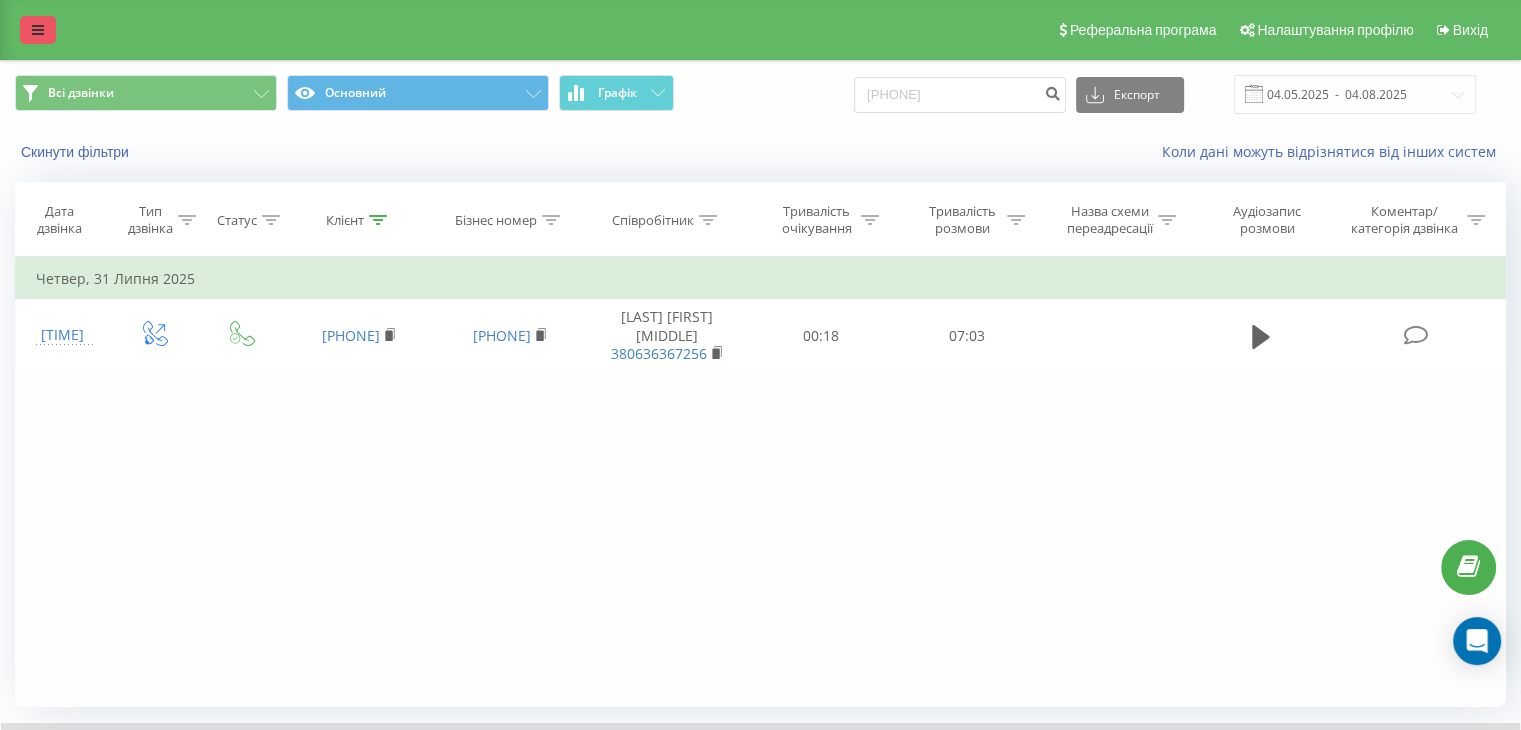 click at bounding box center [38, 30] 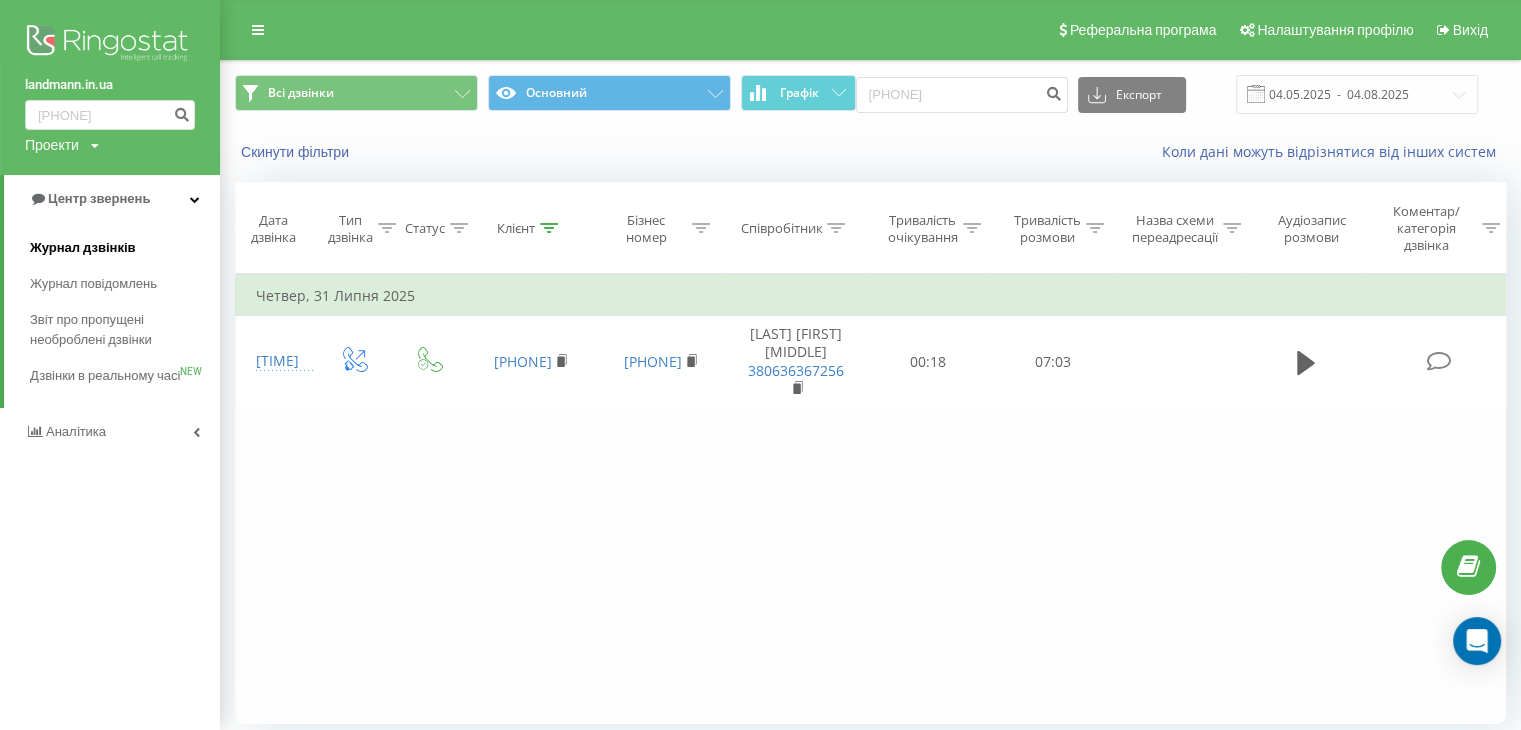 click on "Журнал дзвінків" at bounding box center (83, 248) 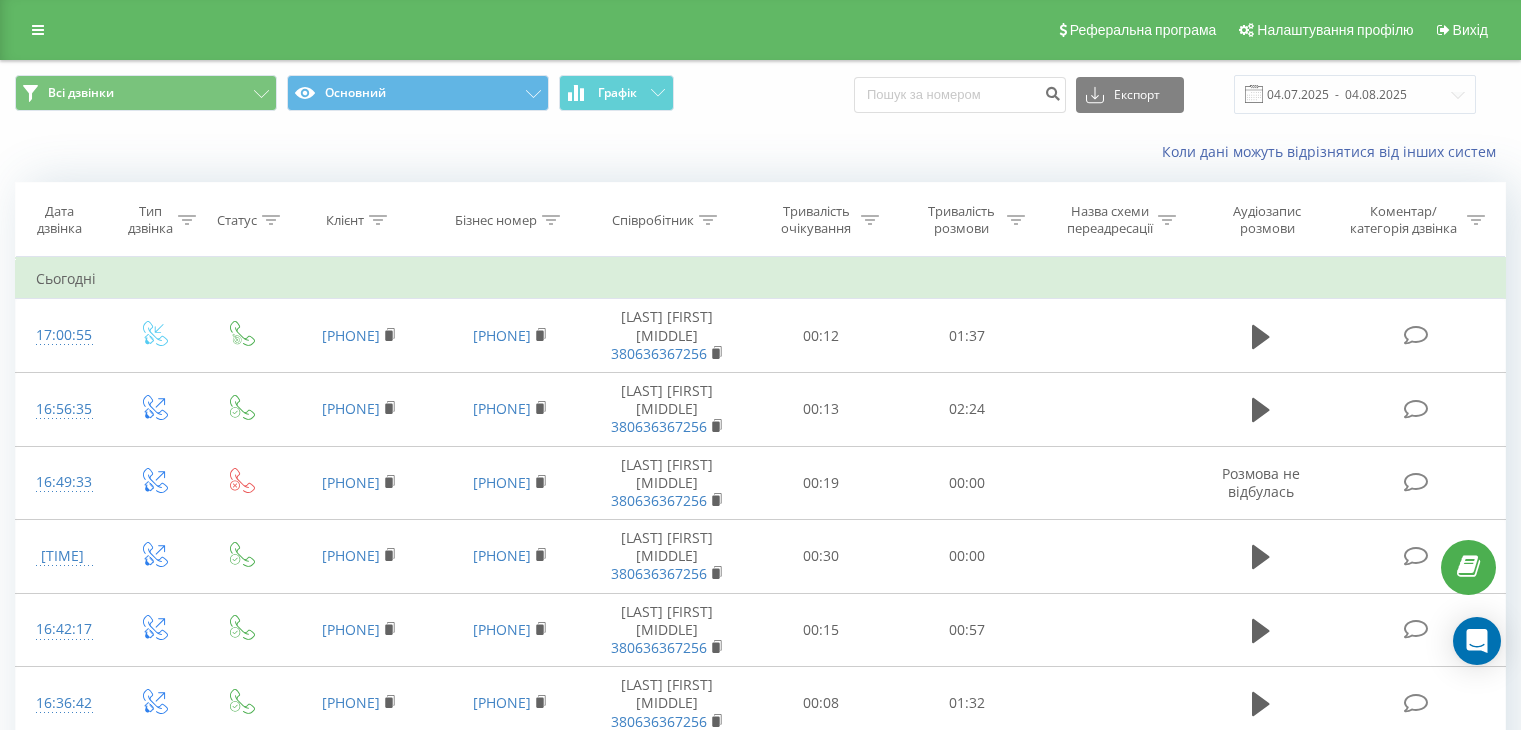 scroll, scrollTop: 0, scrollLeft: 0, axis: both 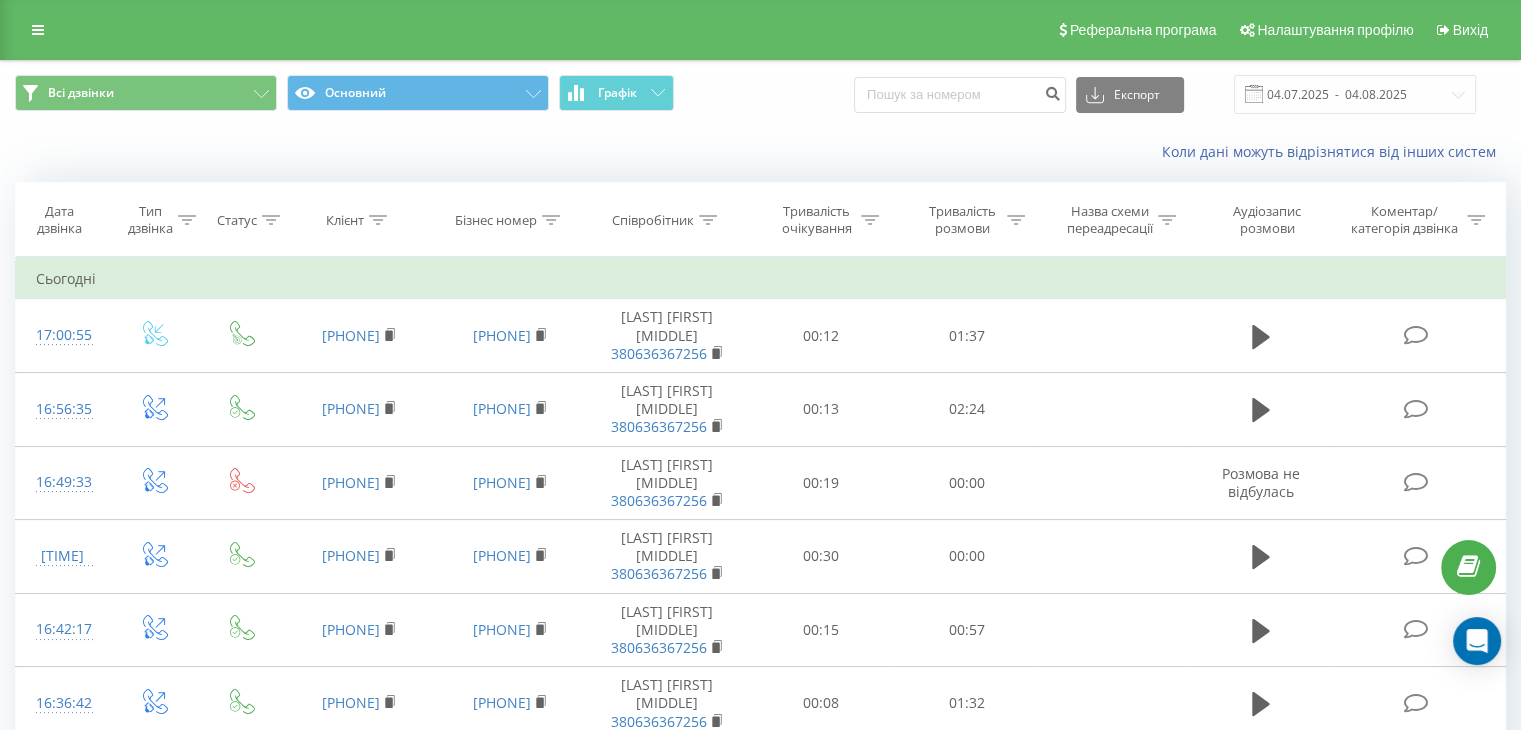 click 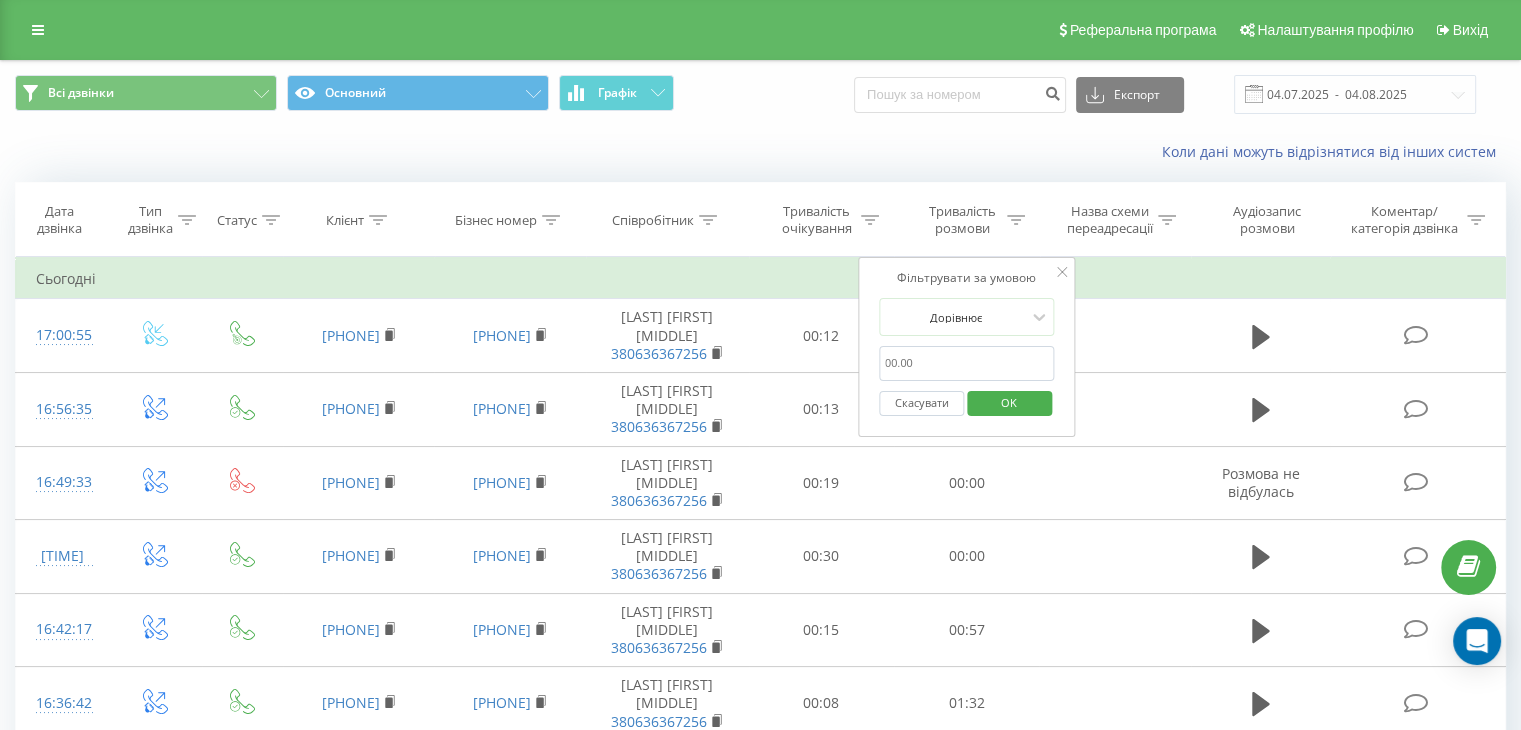 click at bounding box center (967, 363) 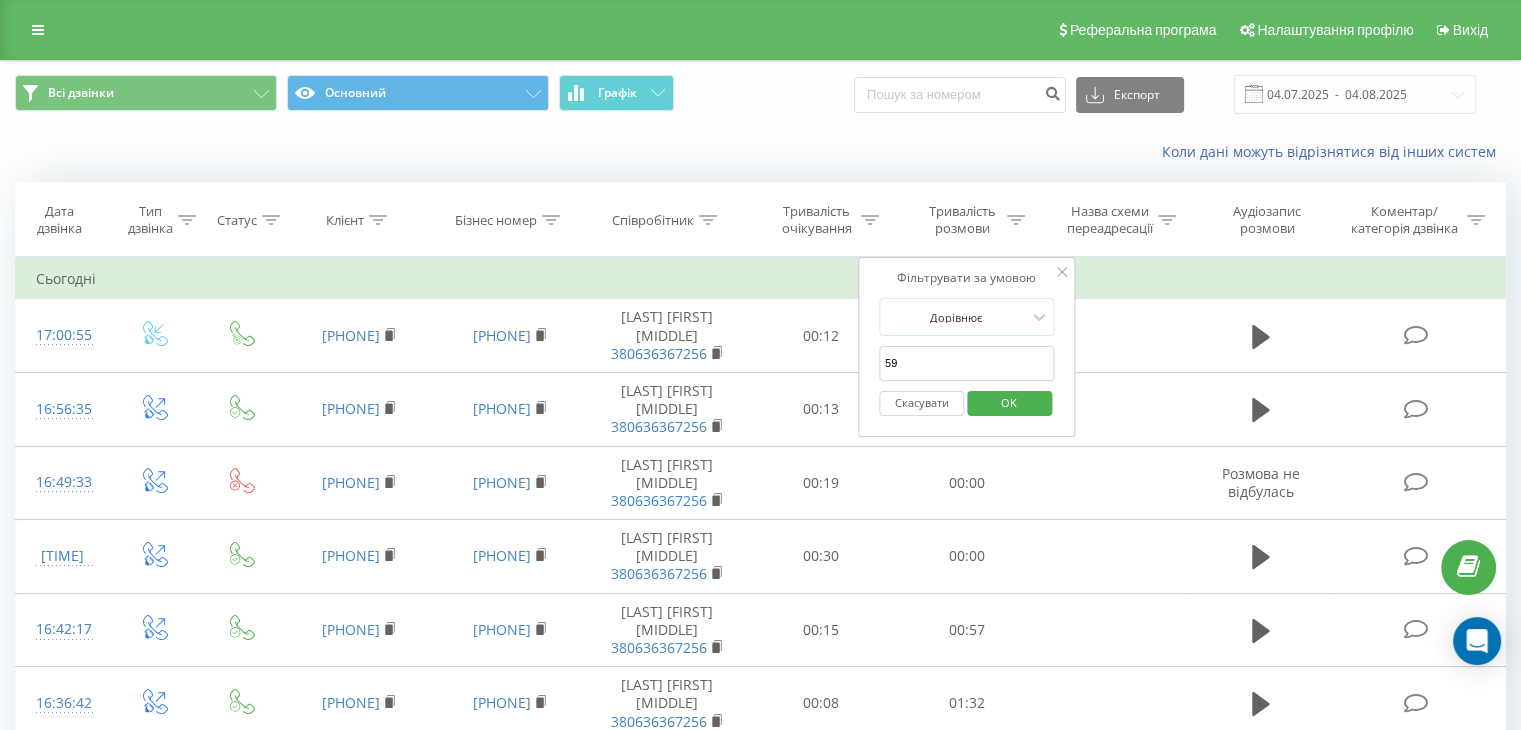 type on "59" 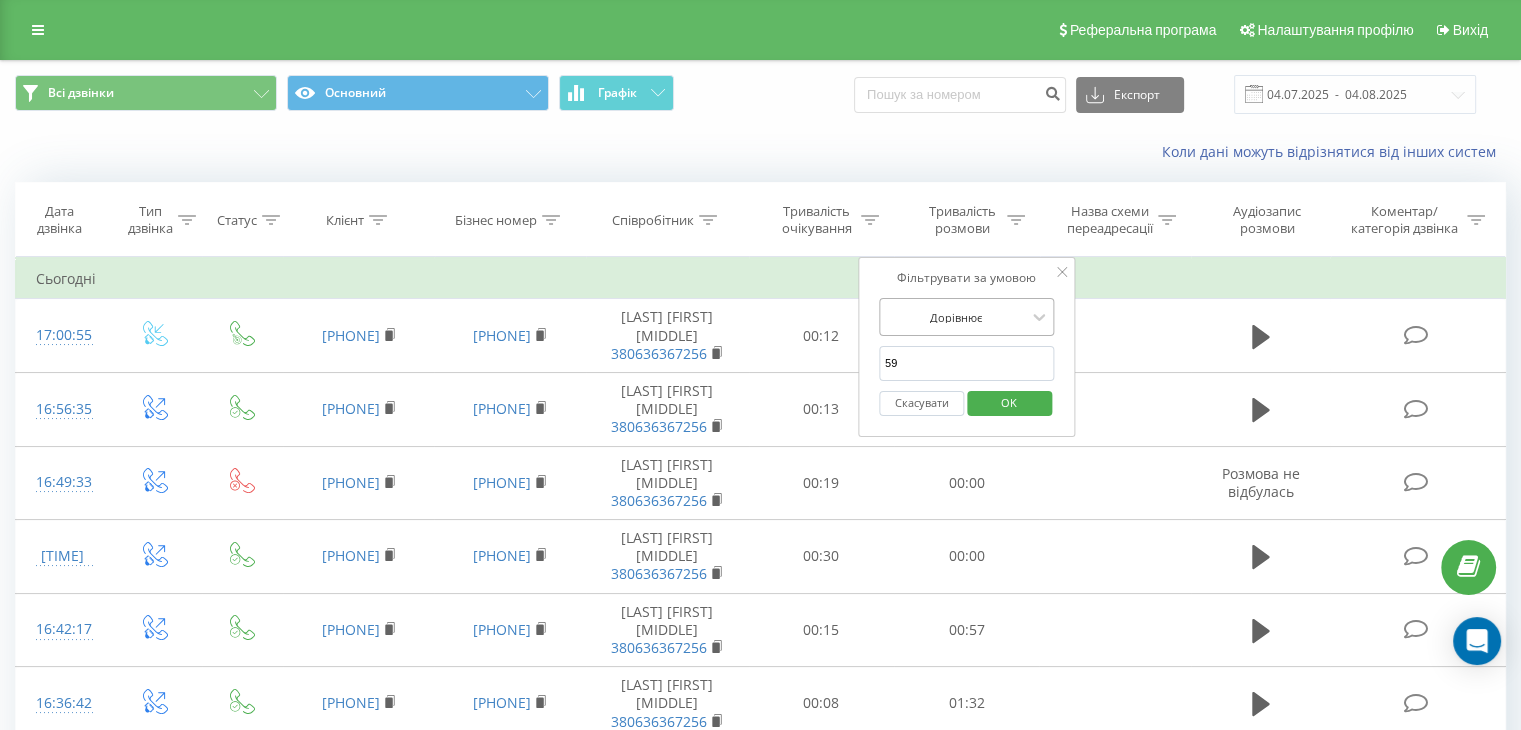 click at bounding box center [956, 317] 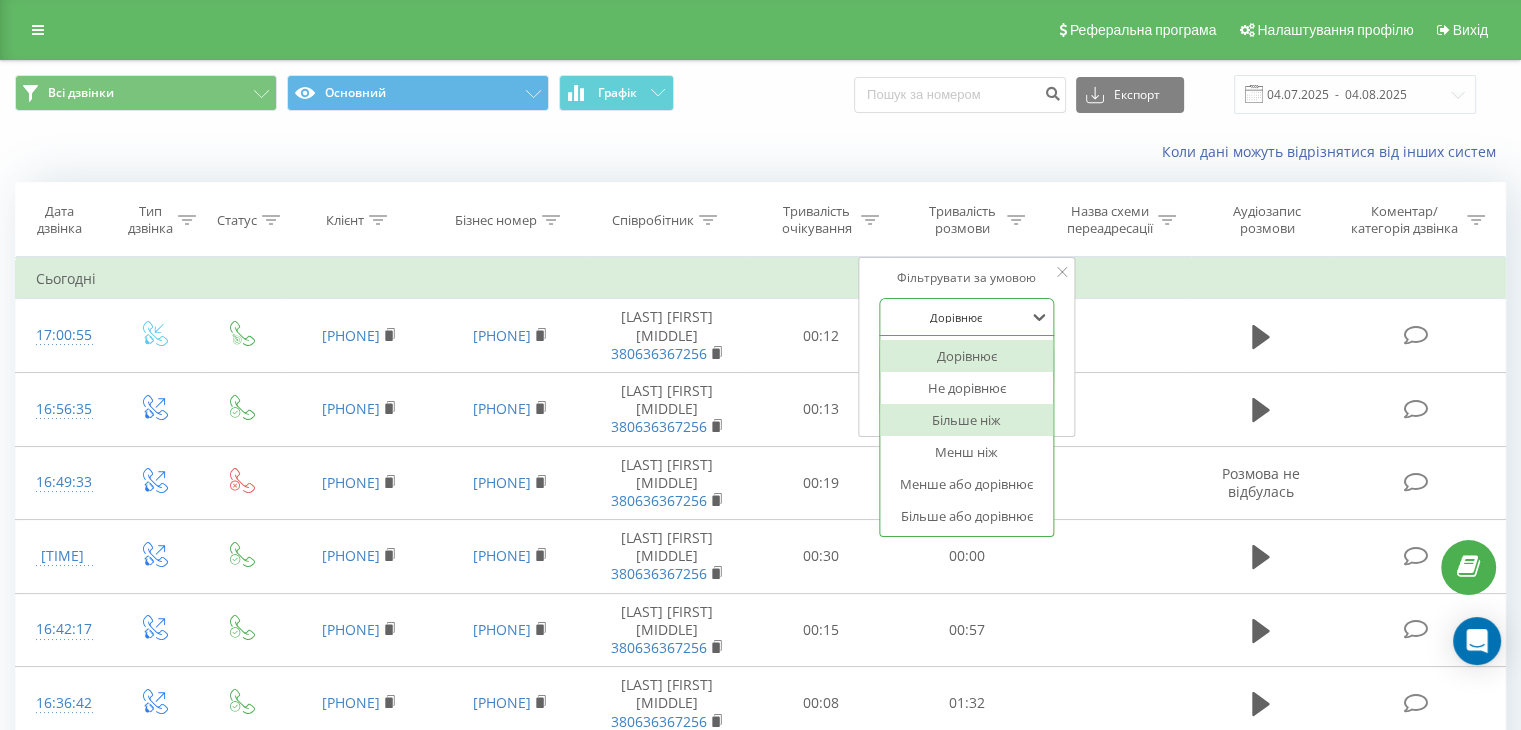 click on "Більше ніж" at bounding box center (967, 420) 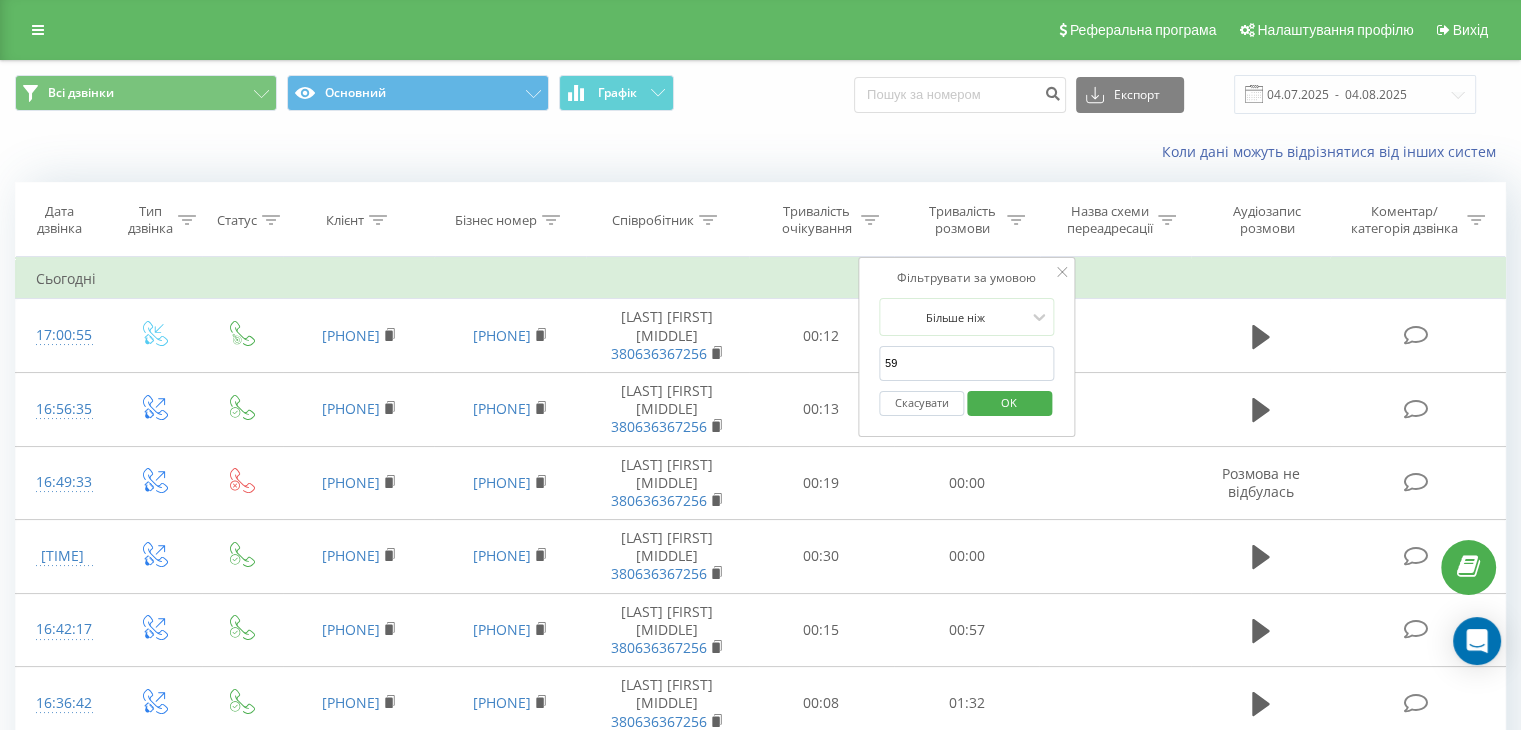 click on "OK" at bounding box center [1009, 402] 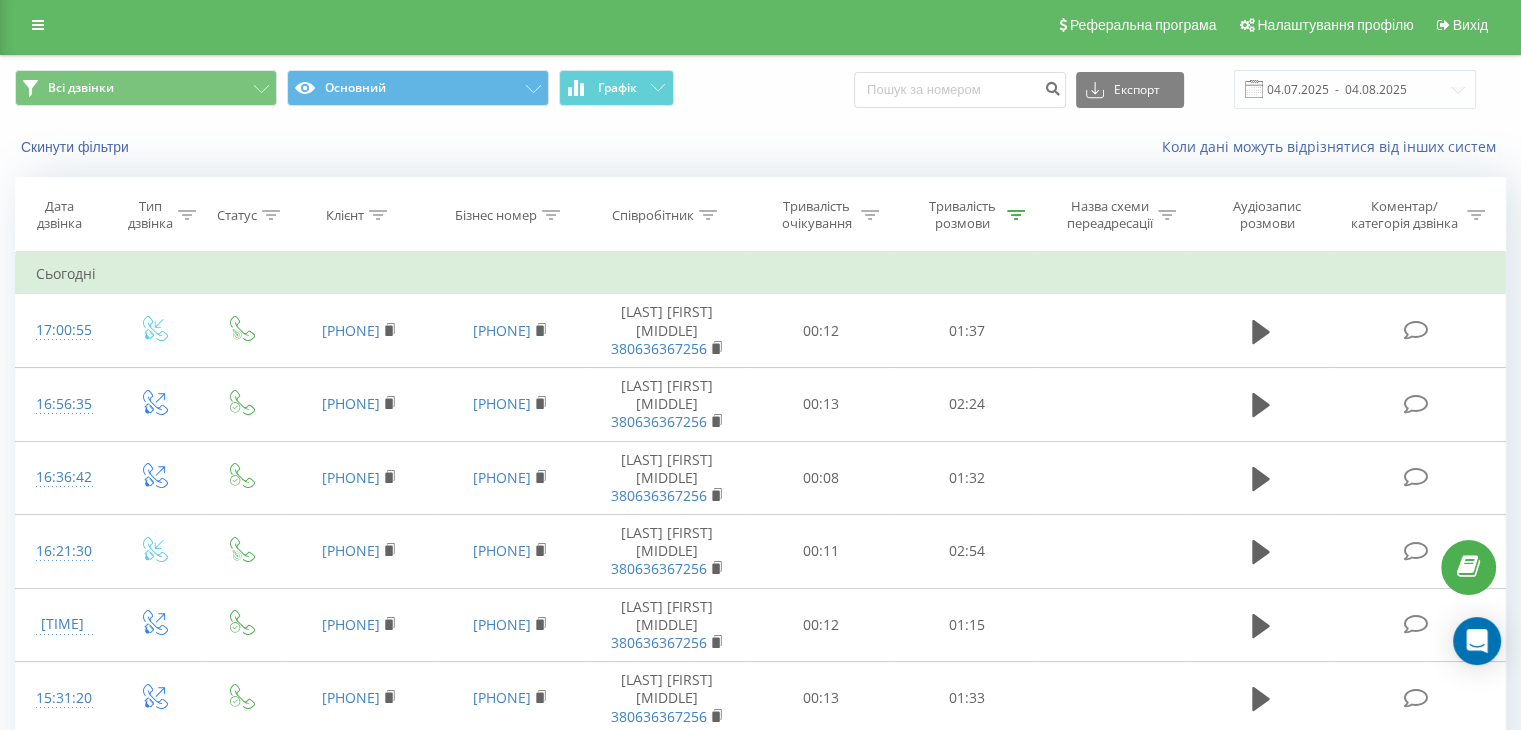 scroll, scrollTop: 0, scrollLeft: 0, axis: both 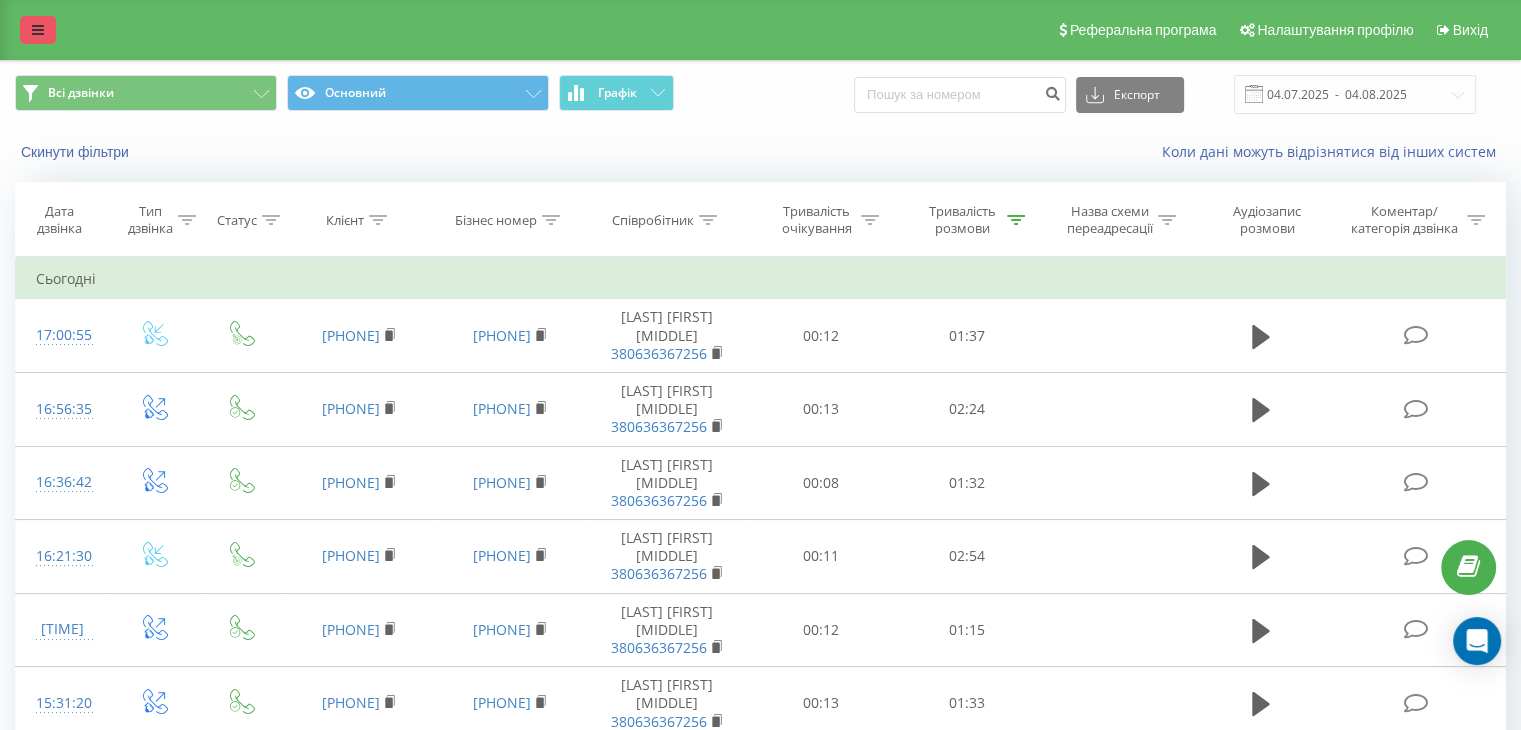 click at bounding box center (38, 30) 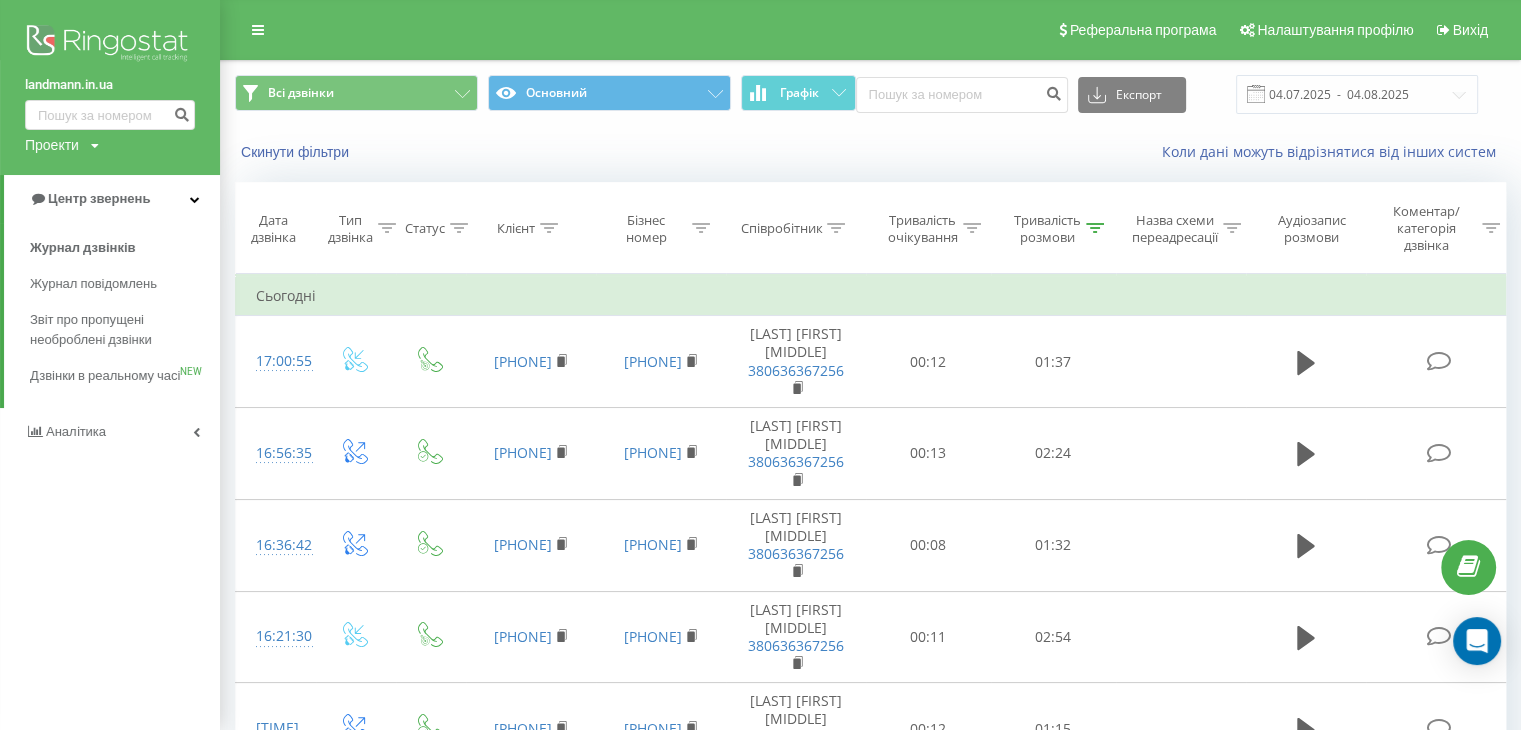 click on "Аналiтика" at bounding box center [110, 432] 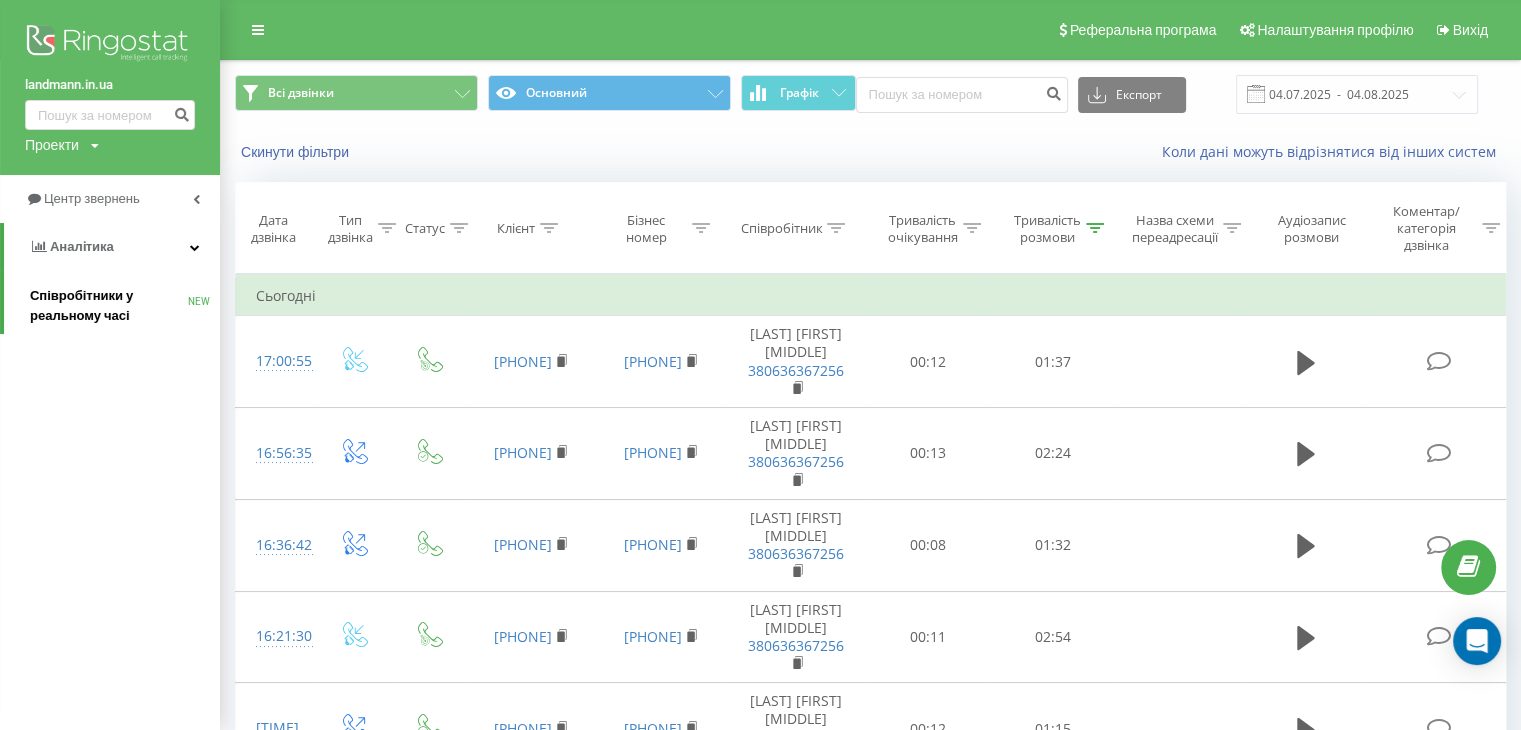 click on "Співробітники у реальному часі" at bounding box center [109, 306] 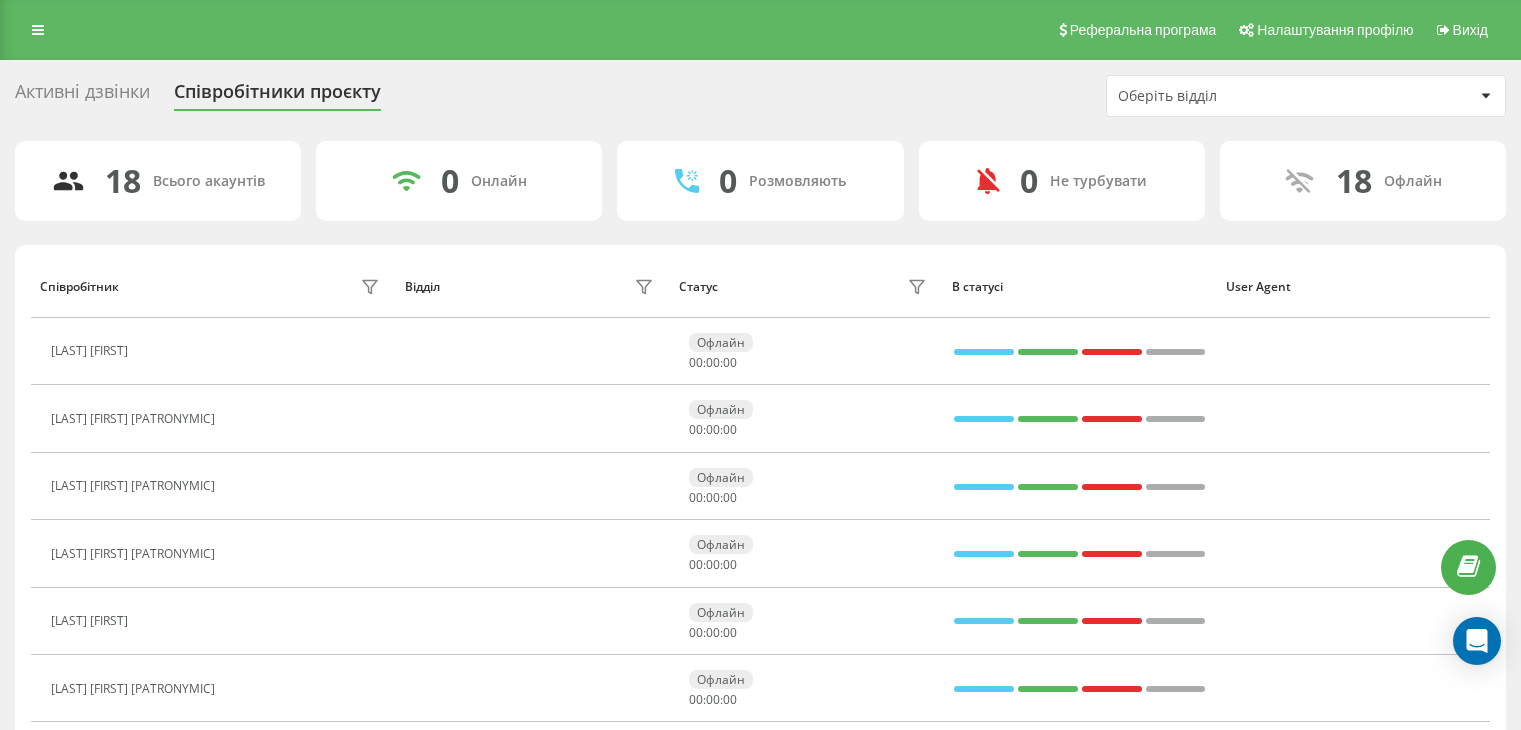 scroll, scrollTop: 0, scrollLeft: 0, axis: both 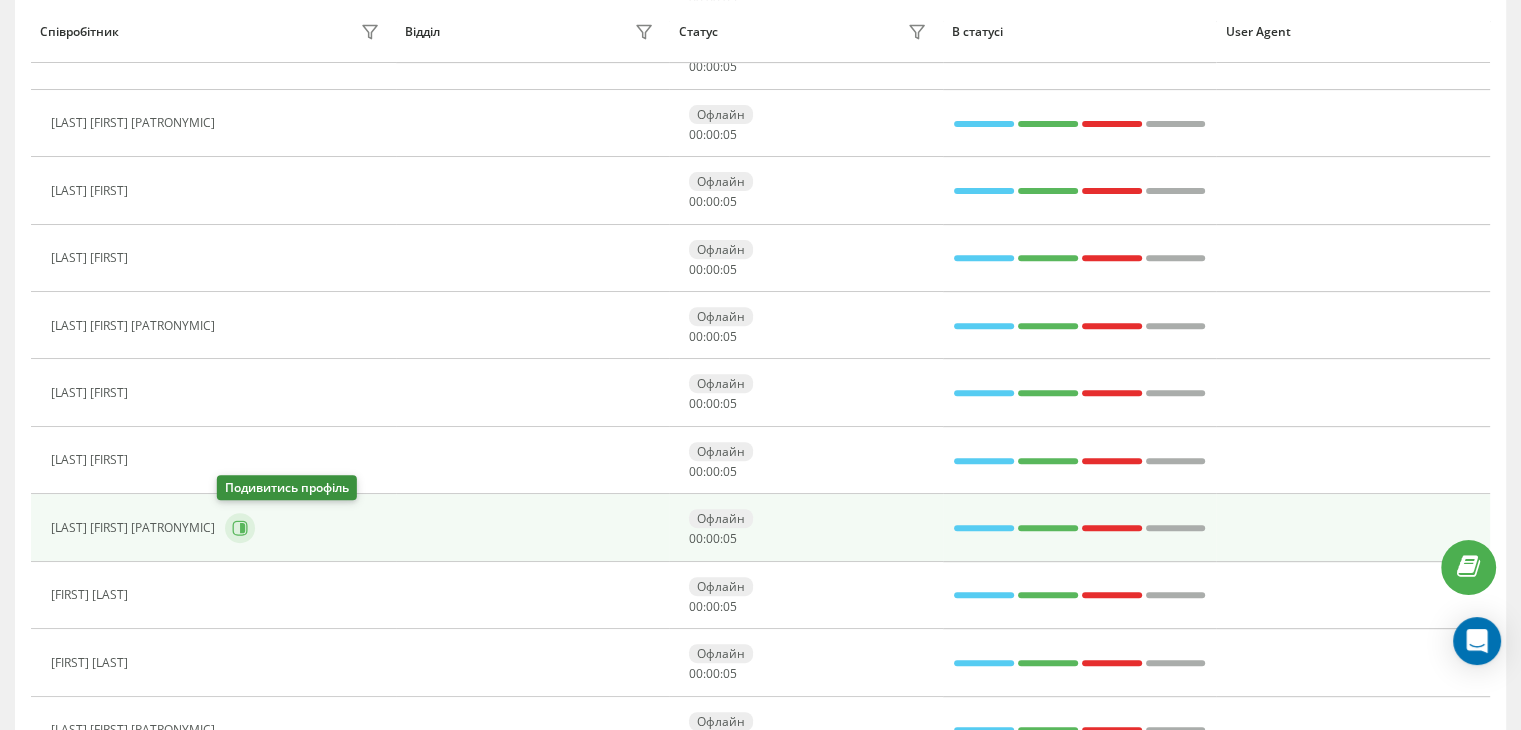 click at bounding box center [240, 528] 